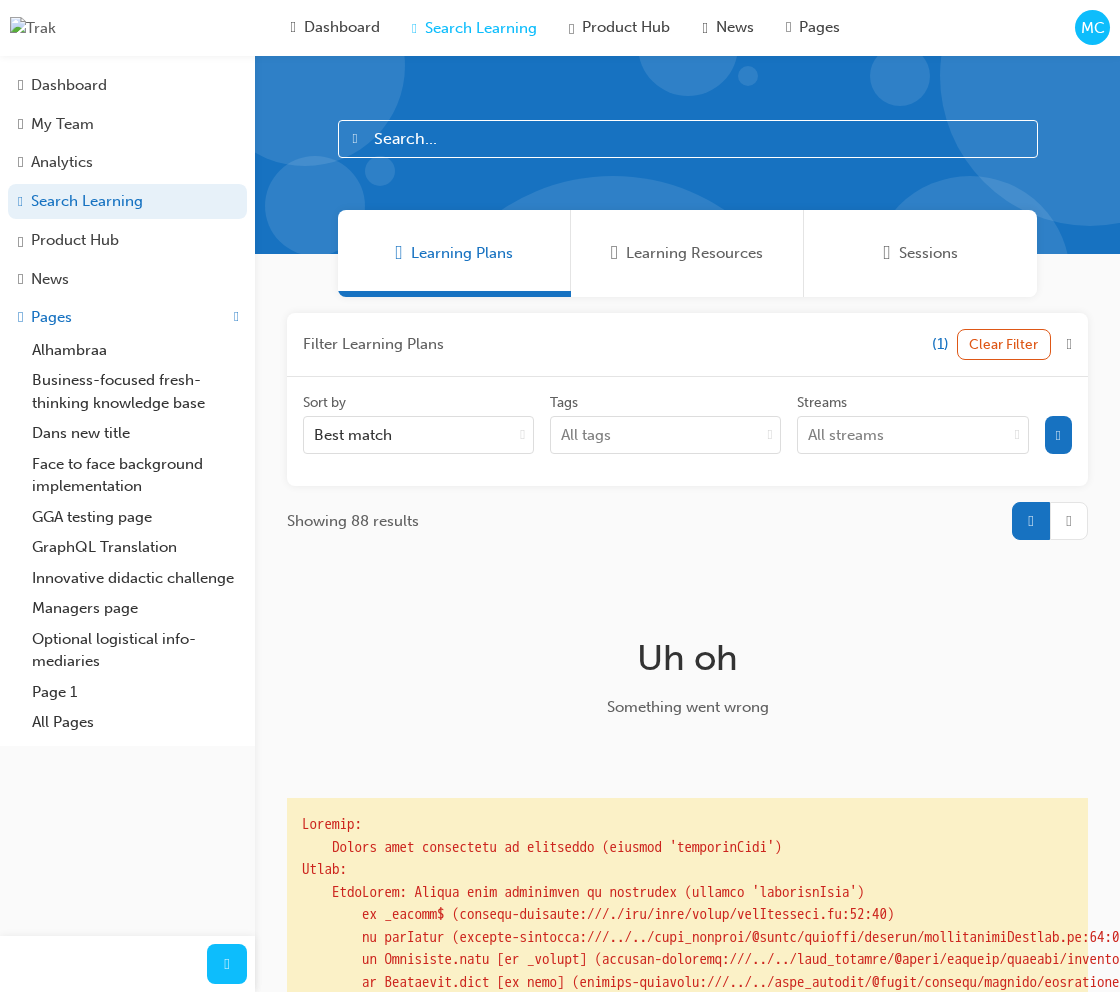 scroll, scrollTop: 0, scrollLeft: 0, axis: both 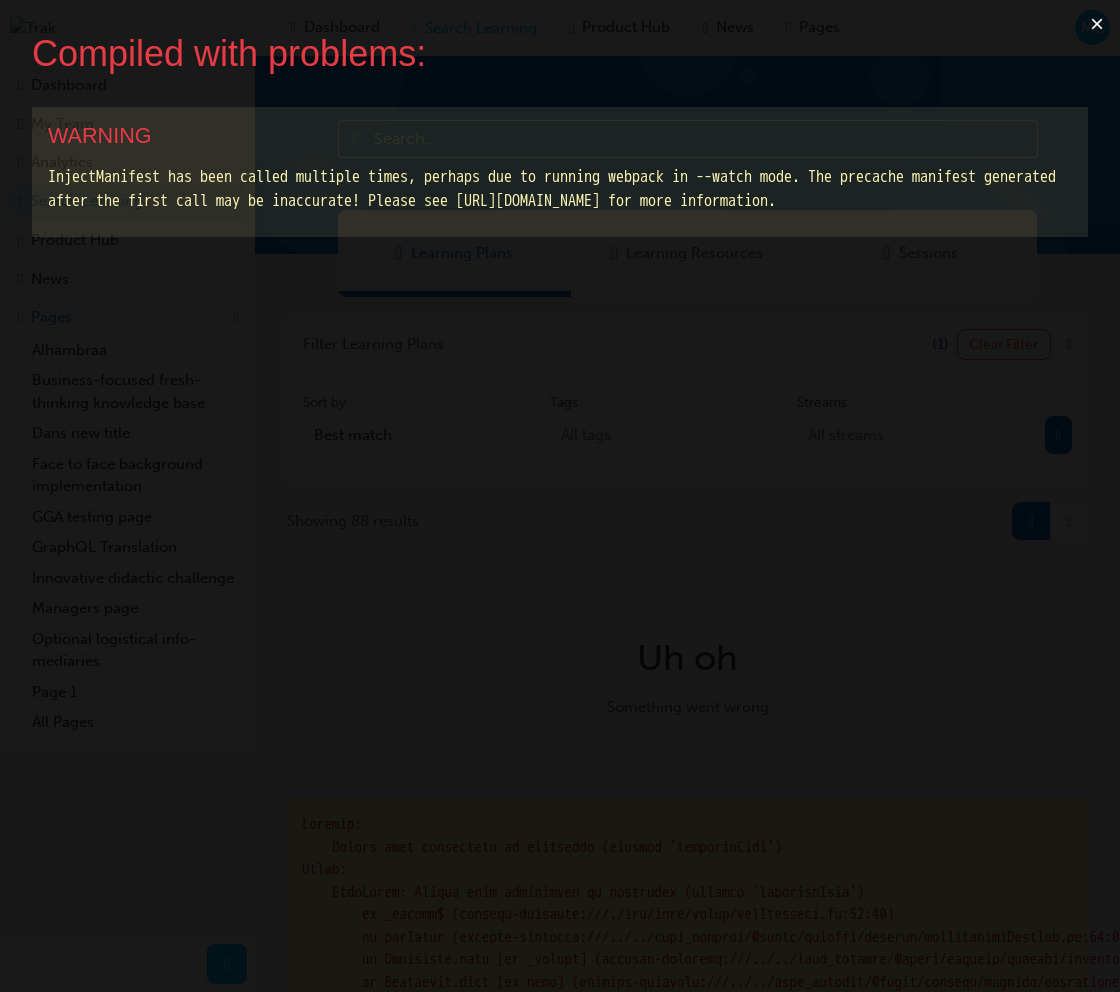 click on "×" at bounding box center (1097, 24) 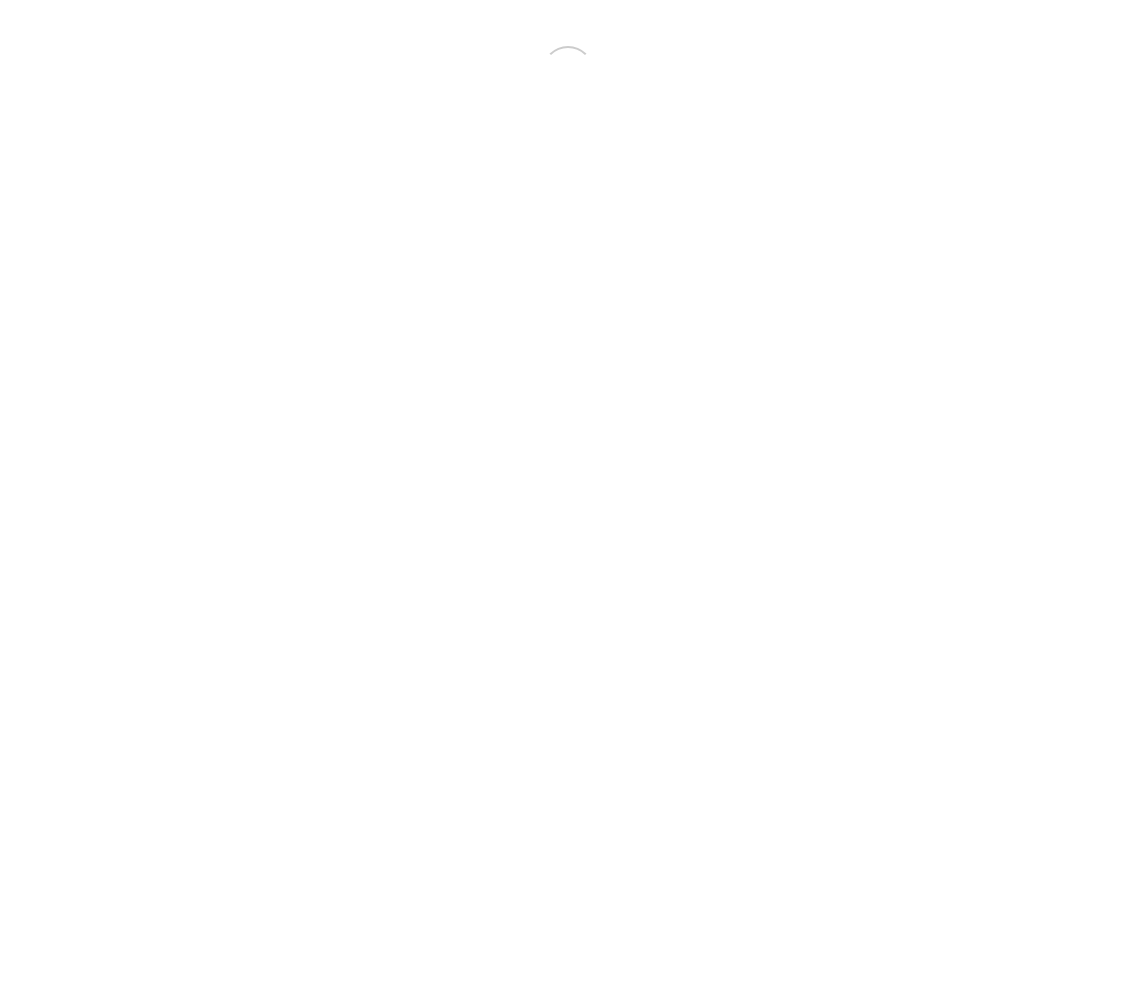 scroll, scrollTop: 0, scrollLeft: 0, axis: both 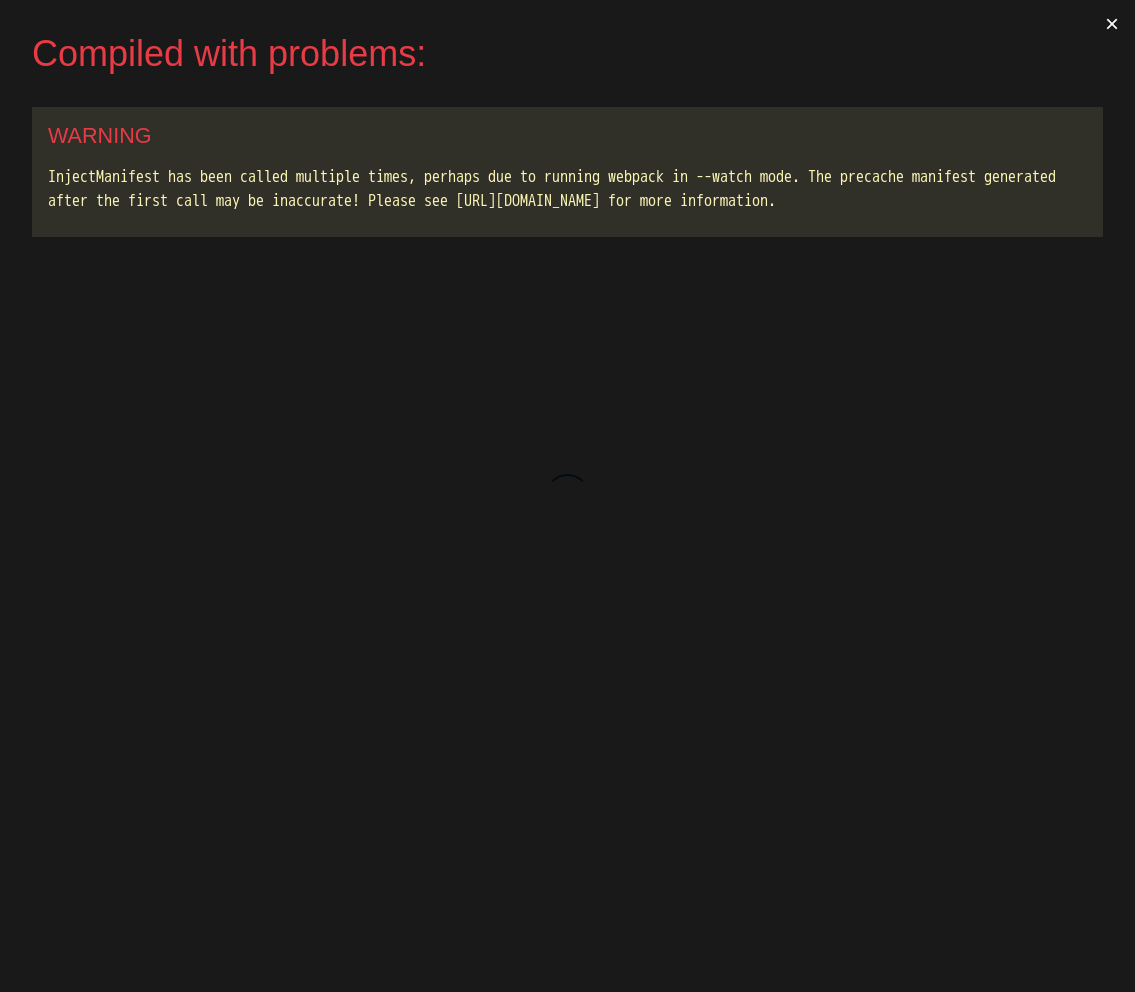 click on "×" at bounding box center (1112, 24) 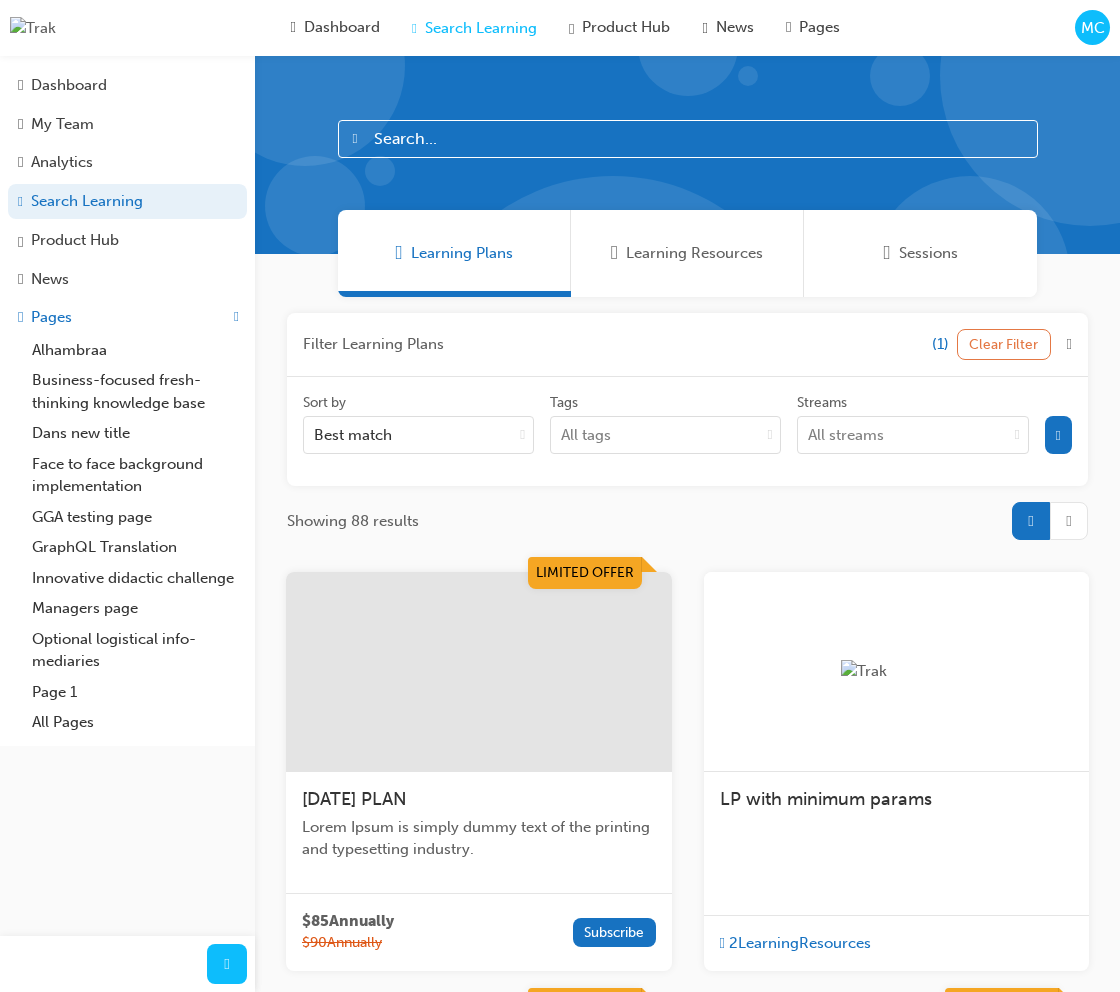 click on "Clear Filter" at bounding box center [1004, 344] 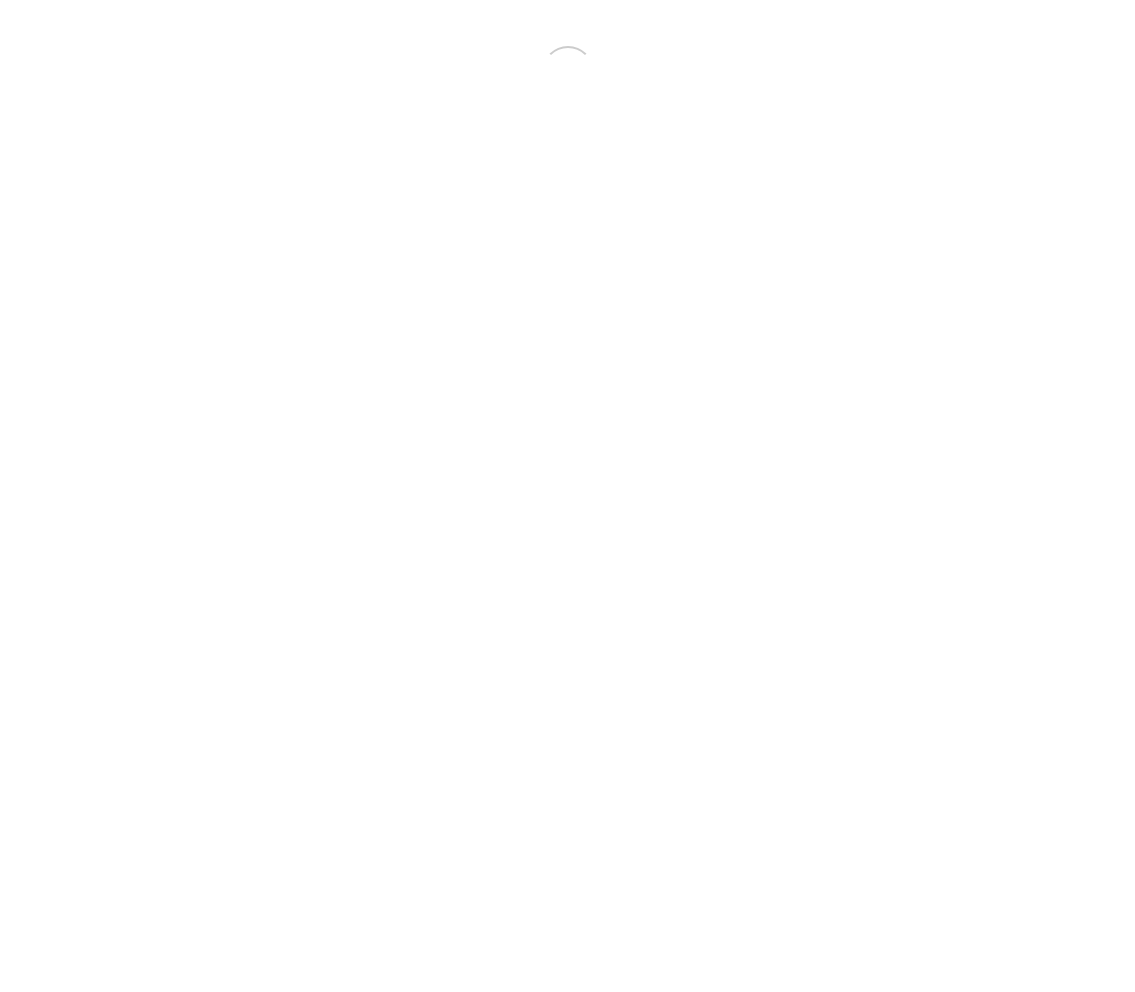 scroll, scrollTop: 0, scrollLeft: 0, axis: both 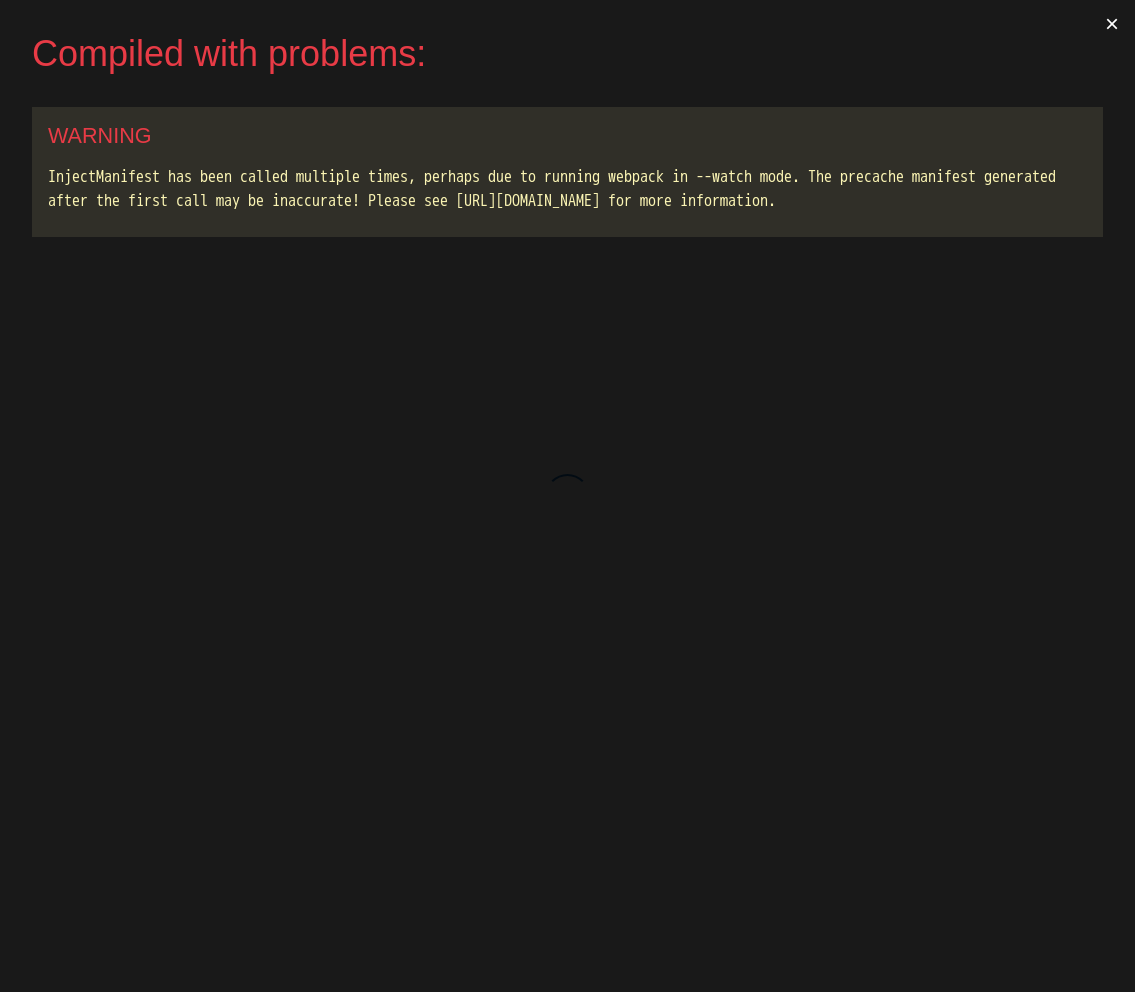 click on "×" at bounding box center (1112, 24) 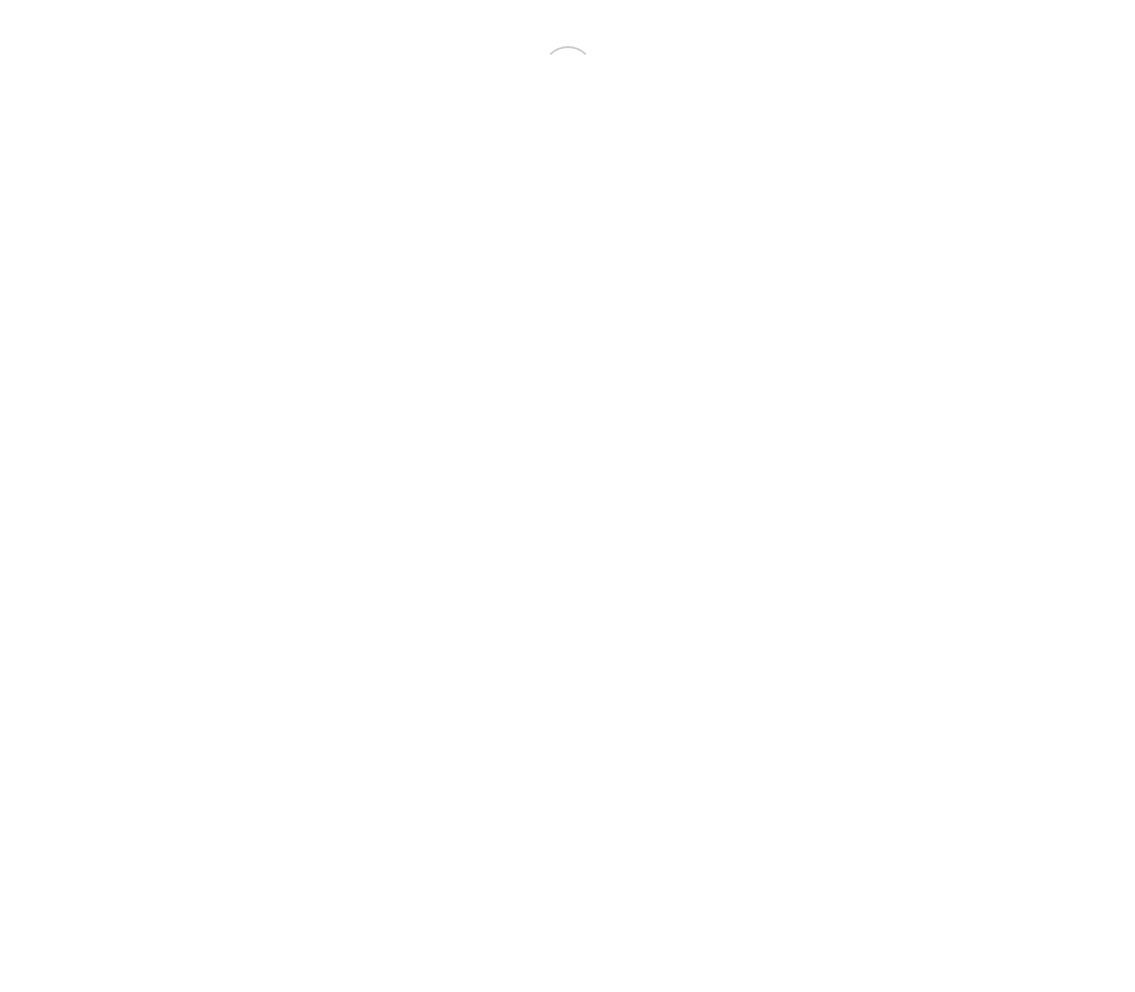 scroll, scrollTop: 0, scrollLeft: 0, axis: both 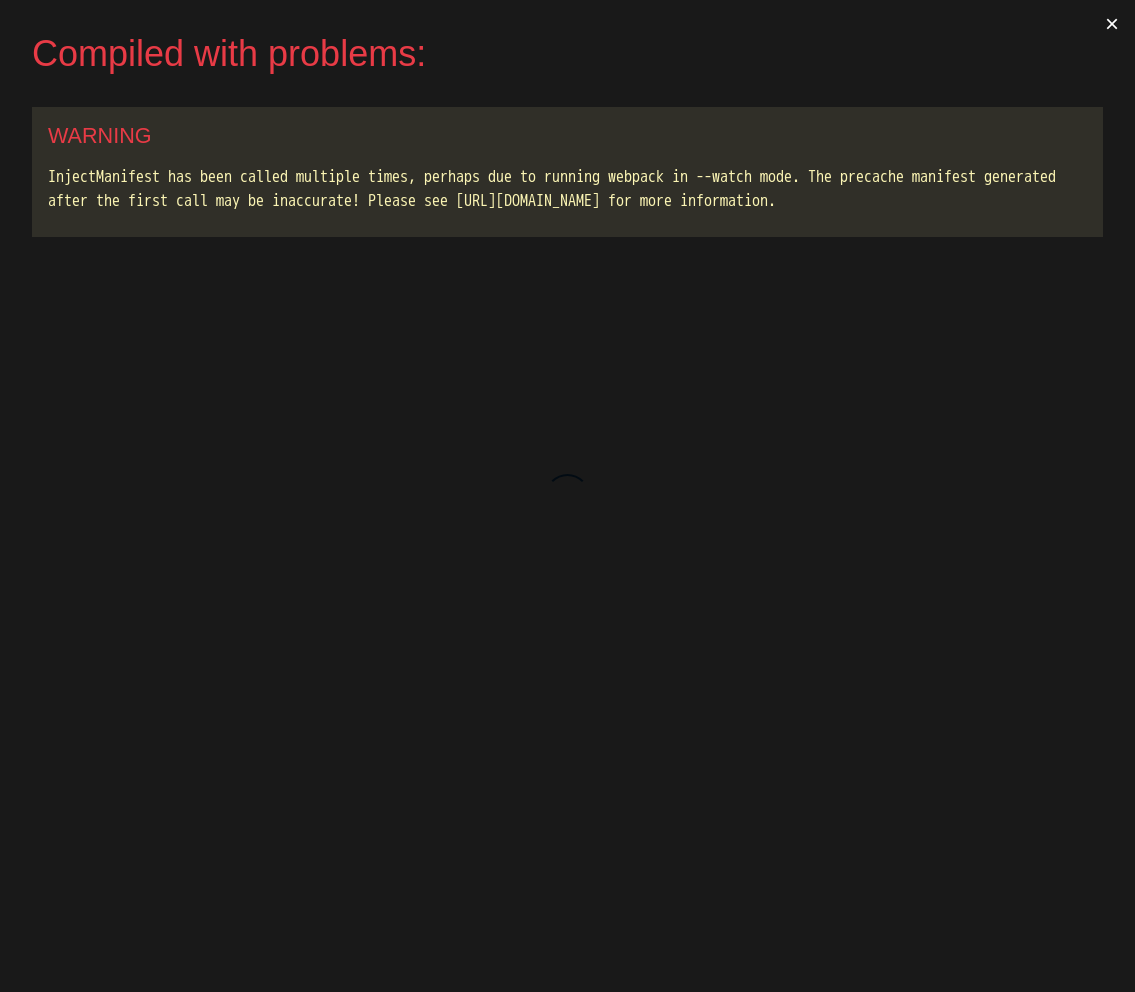 click on "×" at bounding box center [1112, 24] 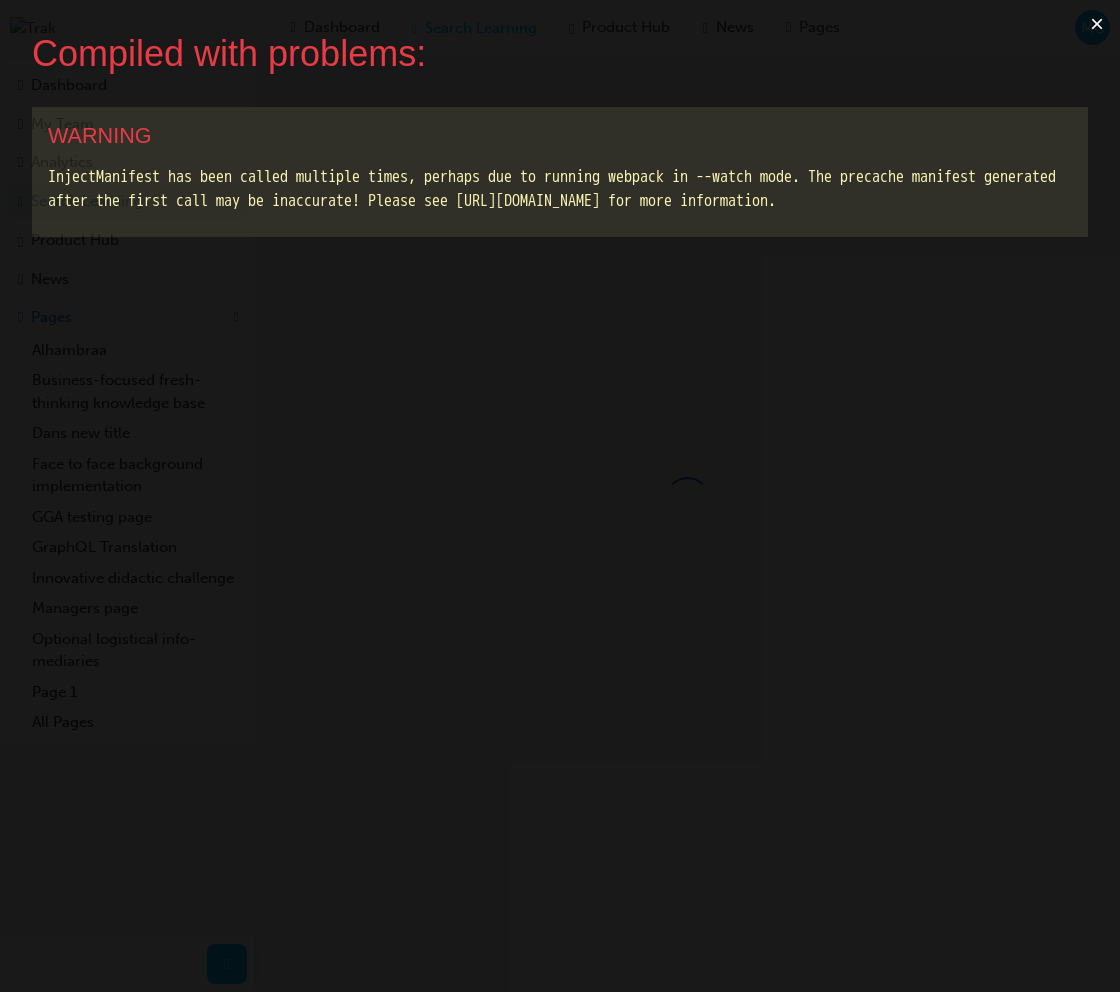 scroll, scrollTop: 0, scrollLeft: 0, axis: both 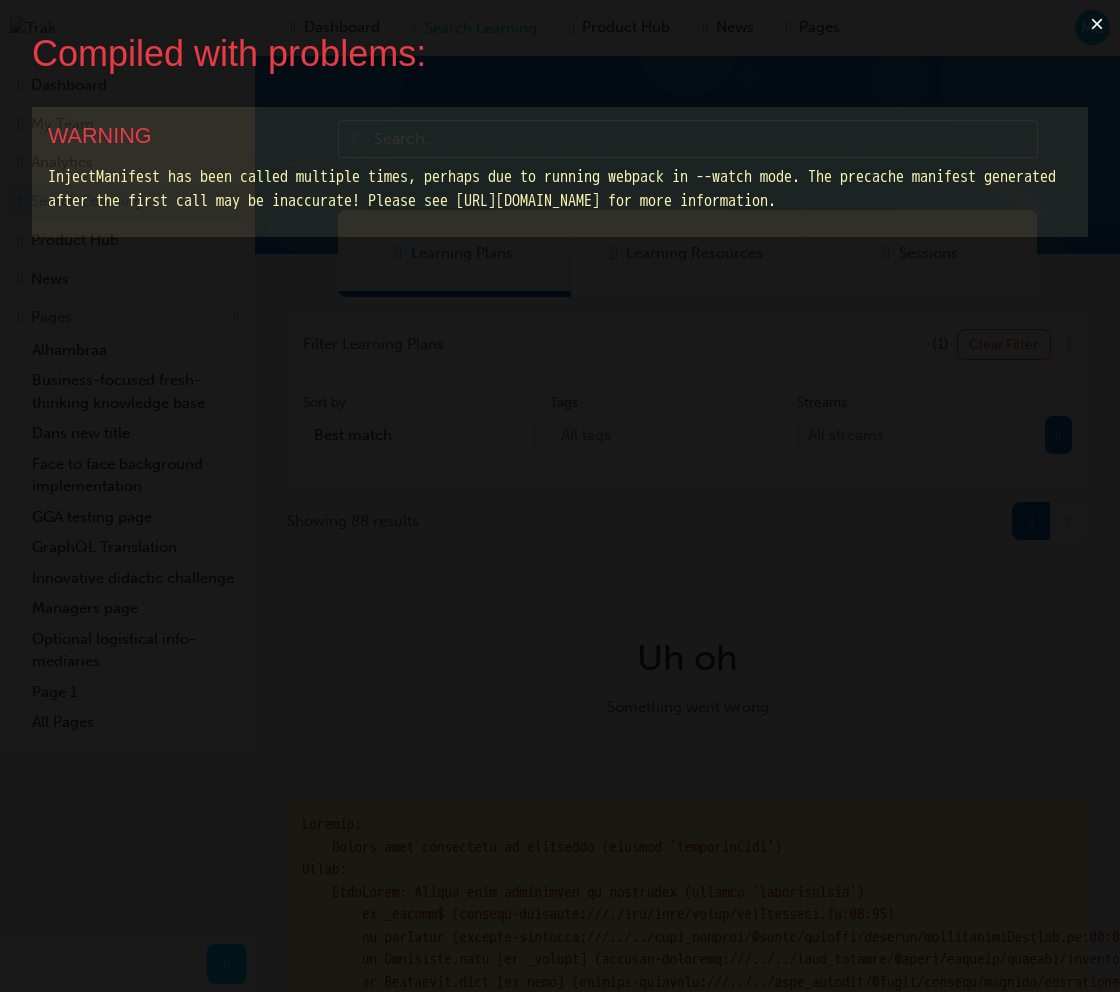 click on "×" at bounding box center (1097, 24) 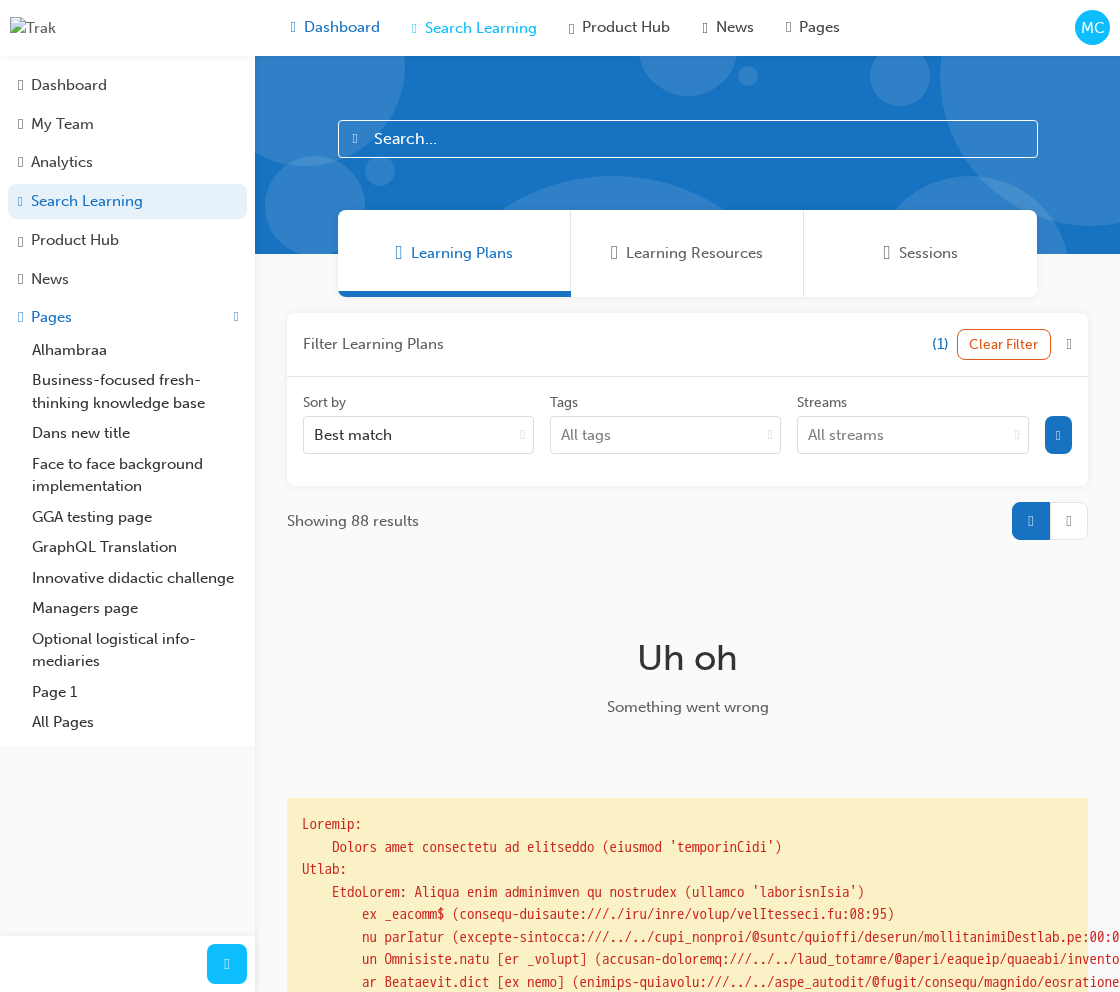 click on "Dashboard" at bounding box center [335, 27] 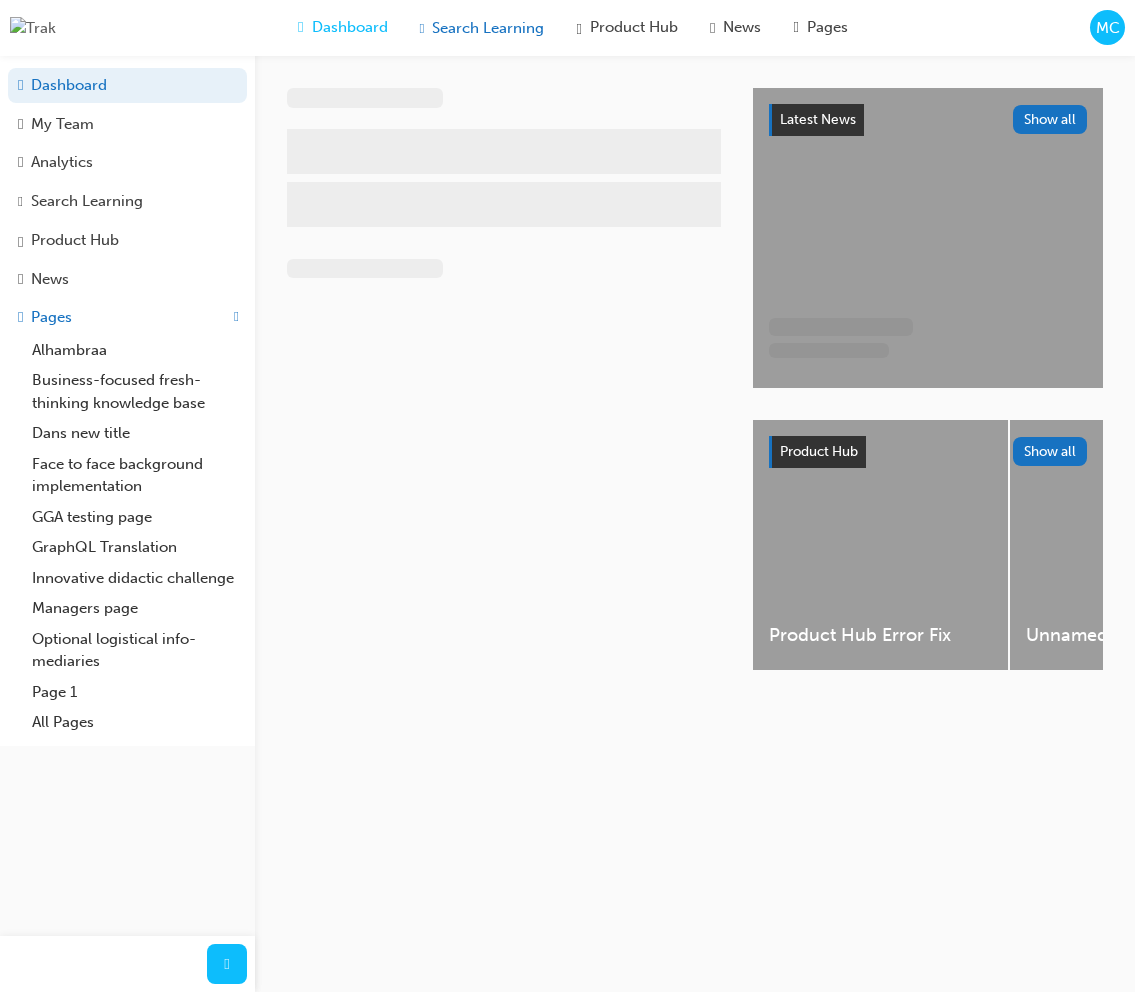 click on "Search Learning" at bounding box center (482, 28) 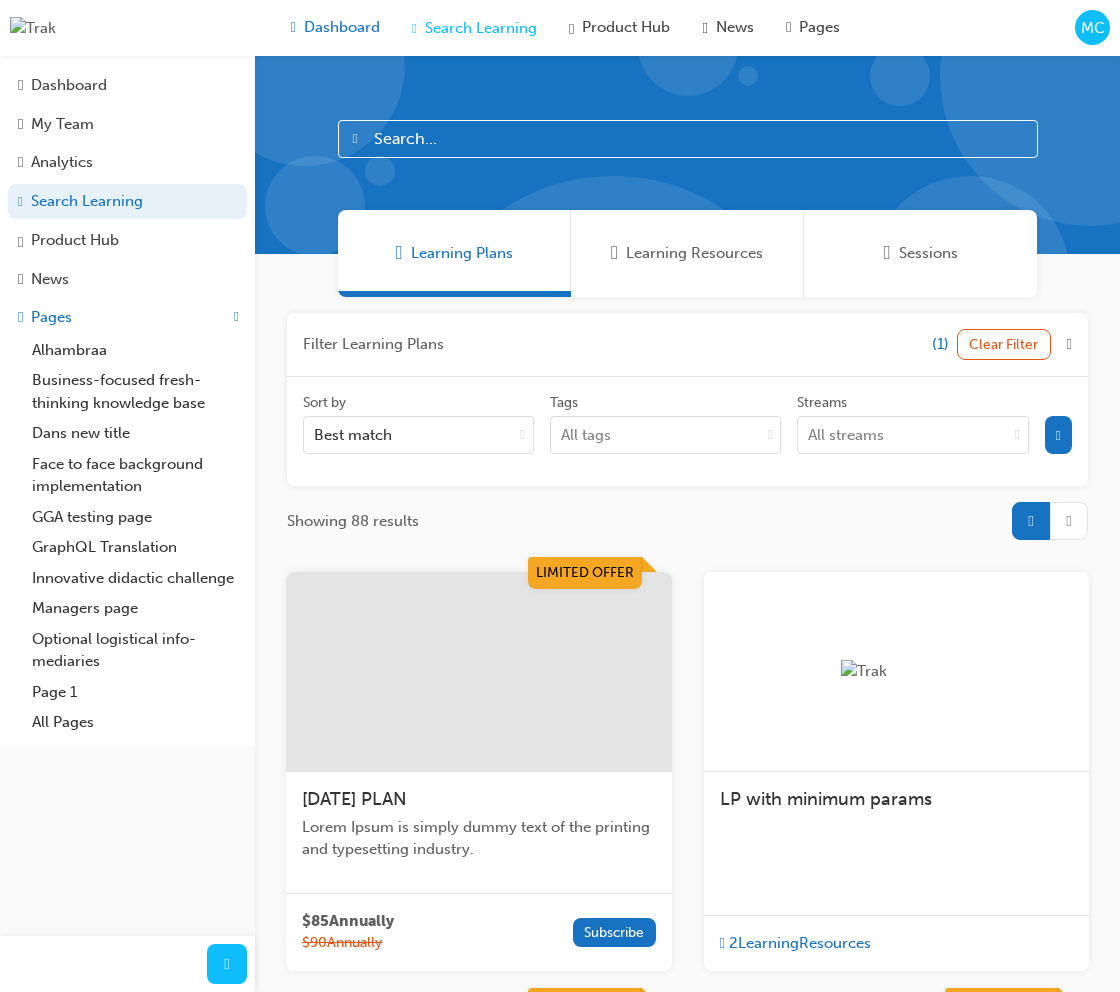click on "Dashboard" at bounding box center [342, 27] 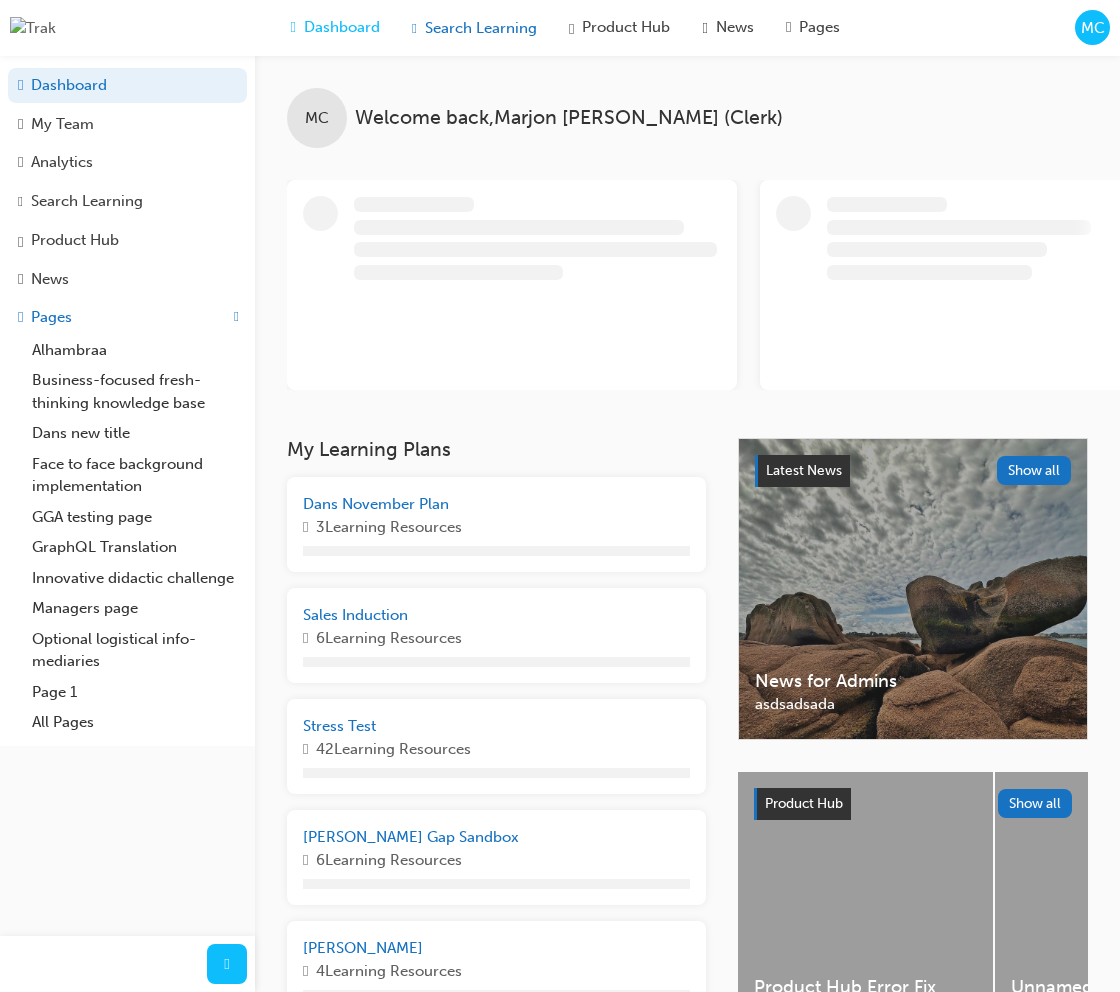 click on "Search Learning" at bounding box center (481, 28) 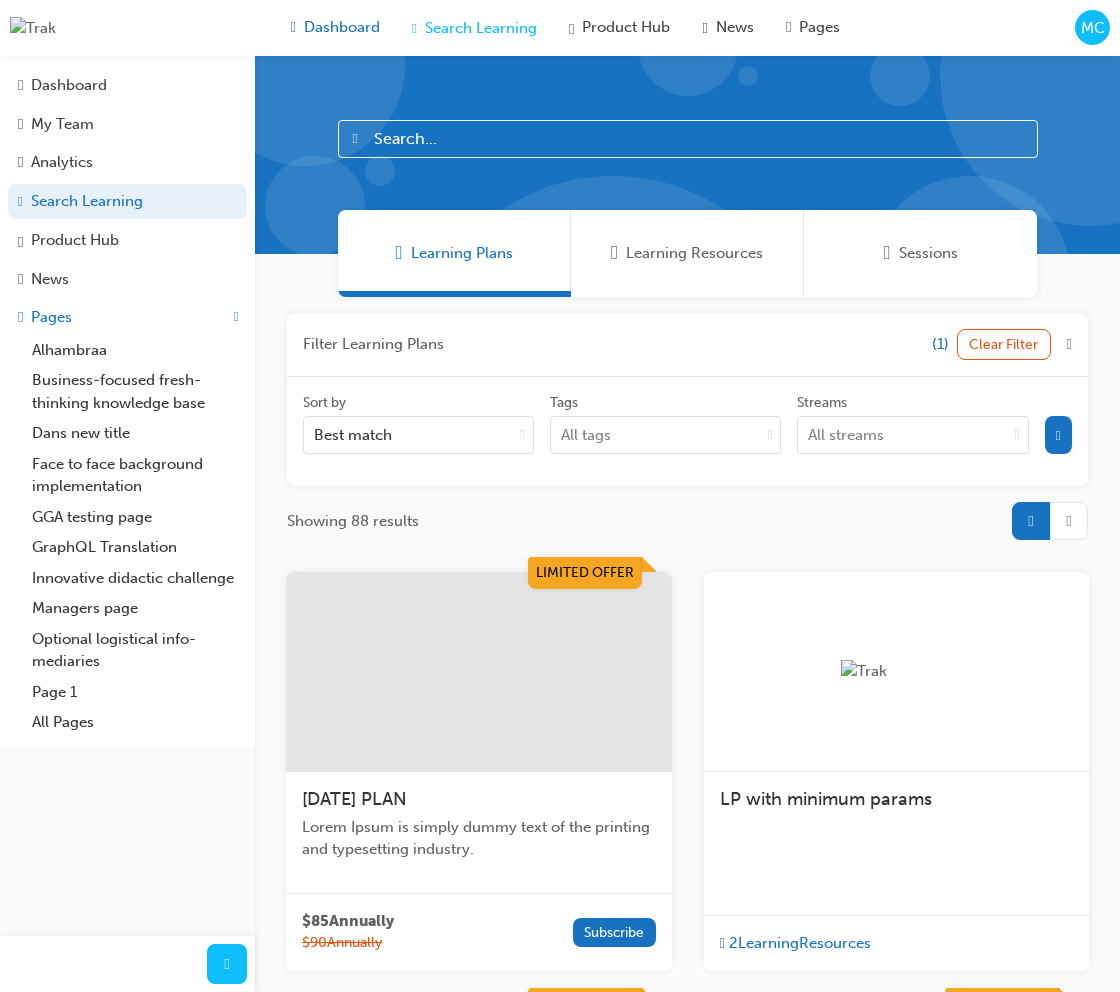 click on "Dashboard" at bounding box center [342, 27] 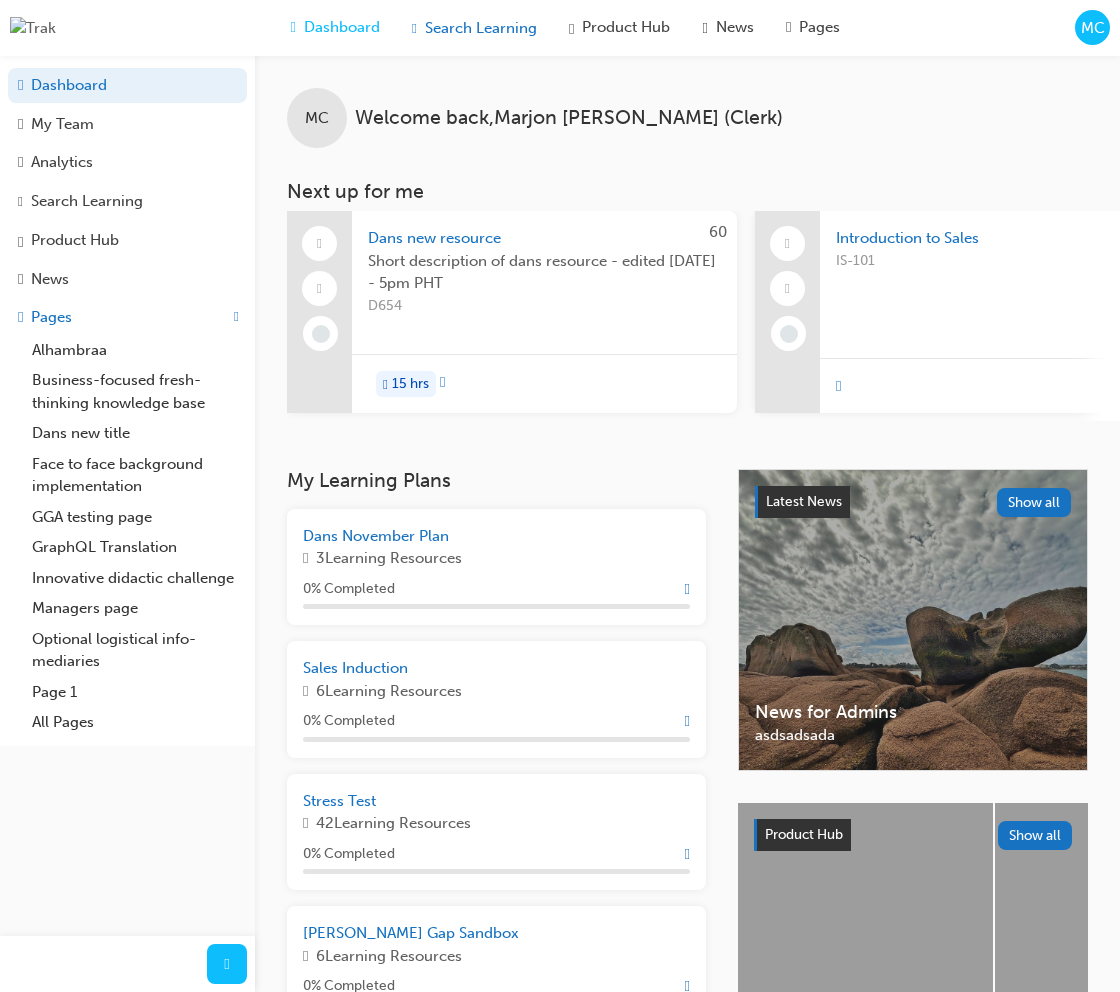 click on "Search Learning" at bounding box center [474, 28] 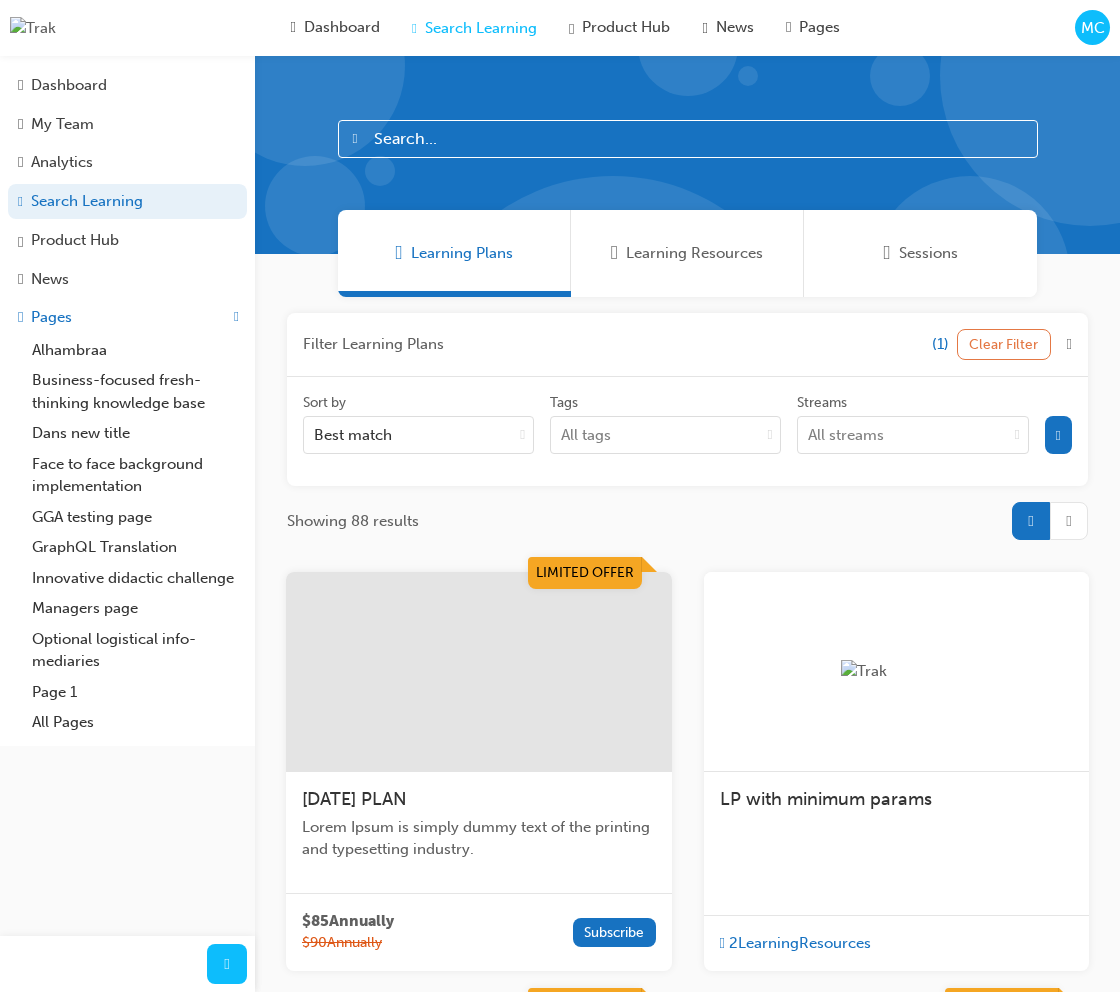 click on "Clear Filter" at bounding box center [1004, 344] 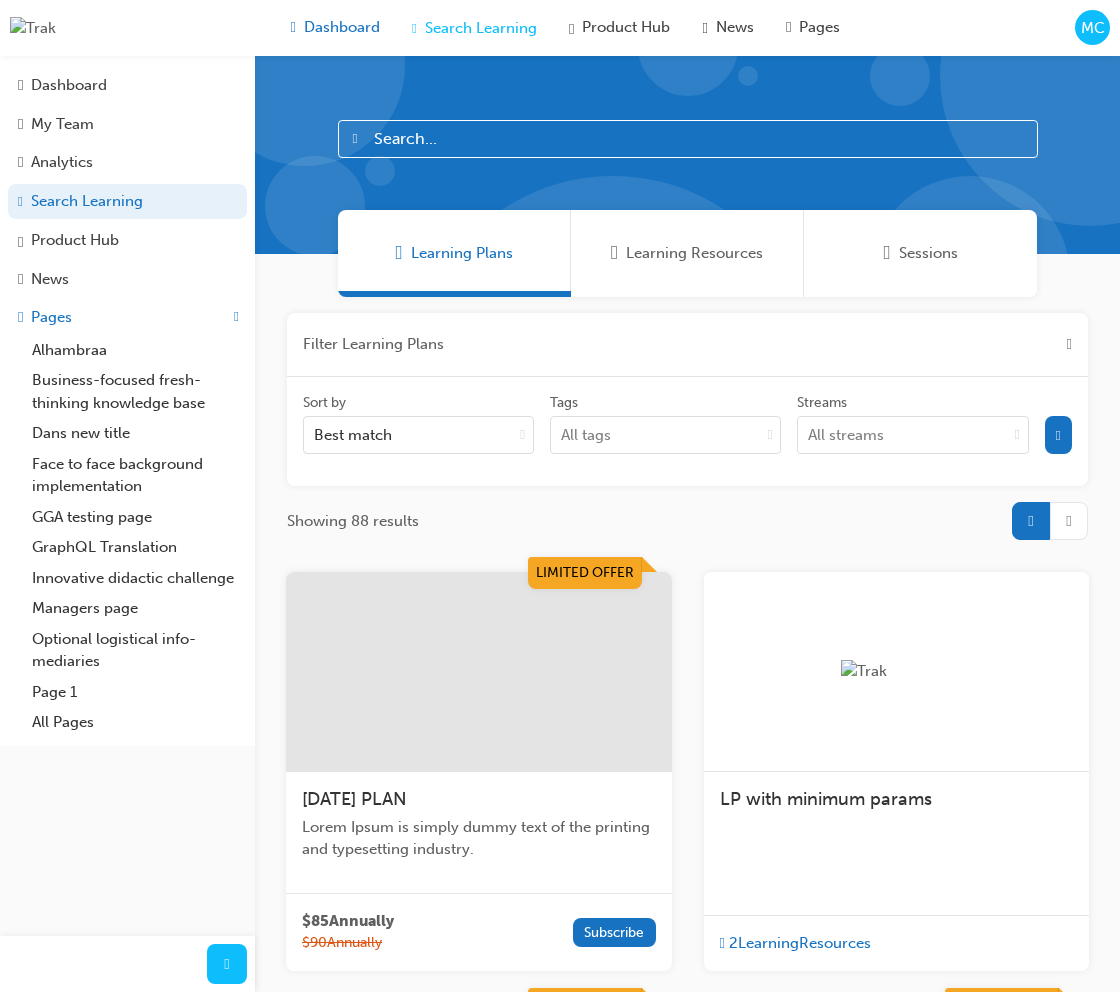 click on "Dashboard" at bounding box center (342, 27) 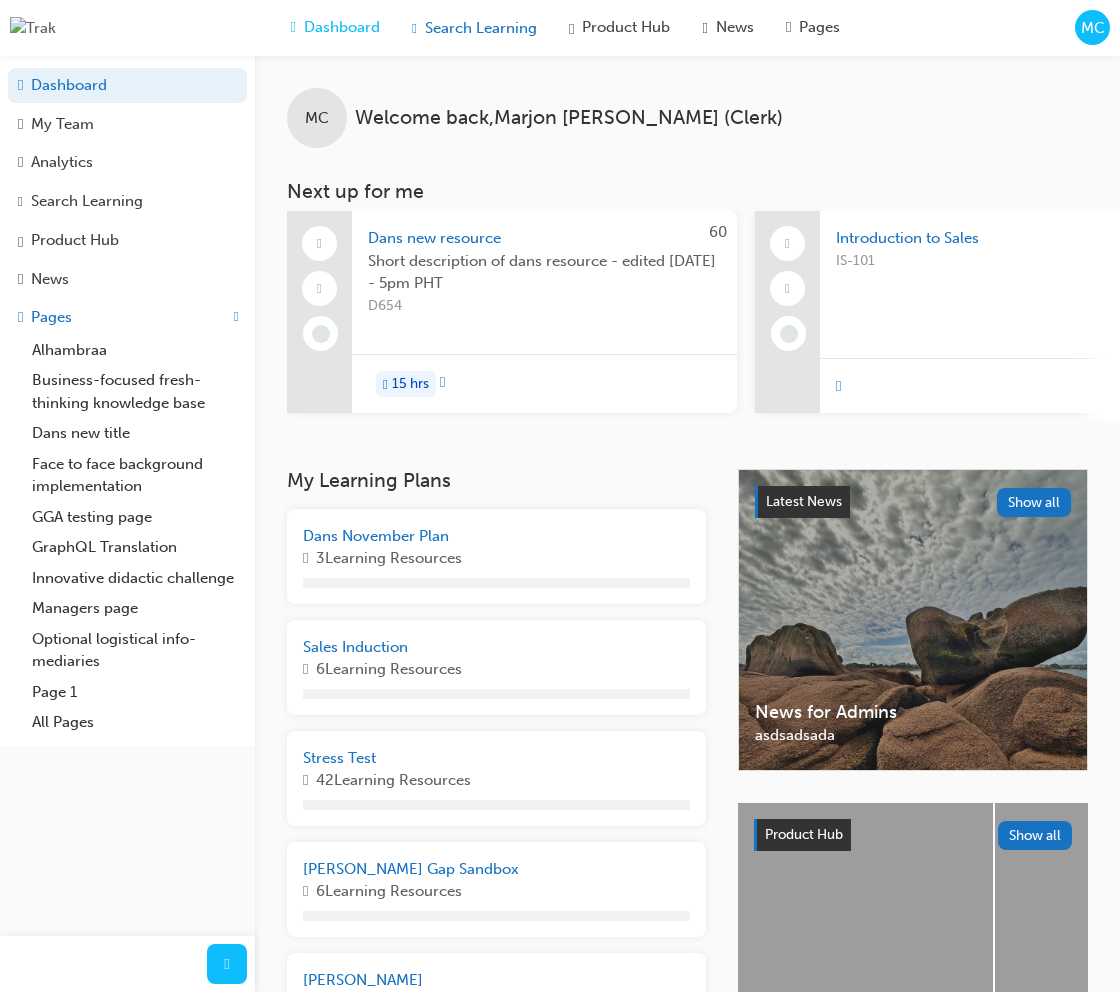 click on "Search Learning" at bounding box center [481, 28] 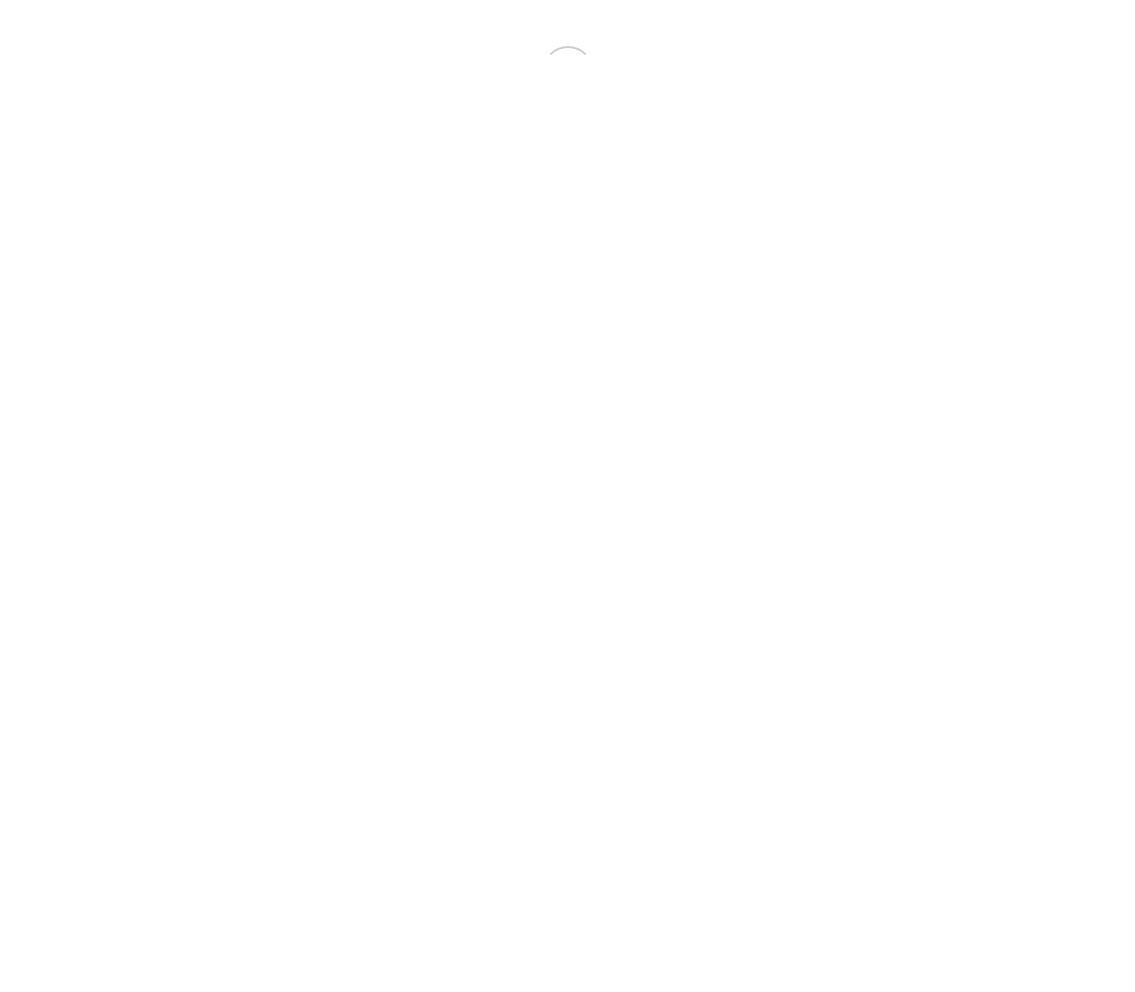 scroll, scrollTop: 0, scrollLeft: 0, axis: both 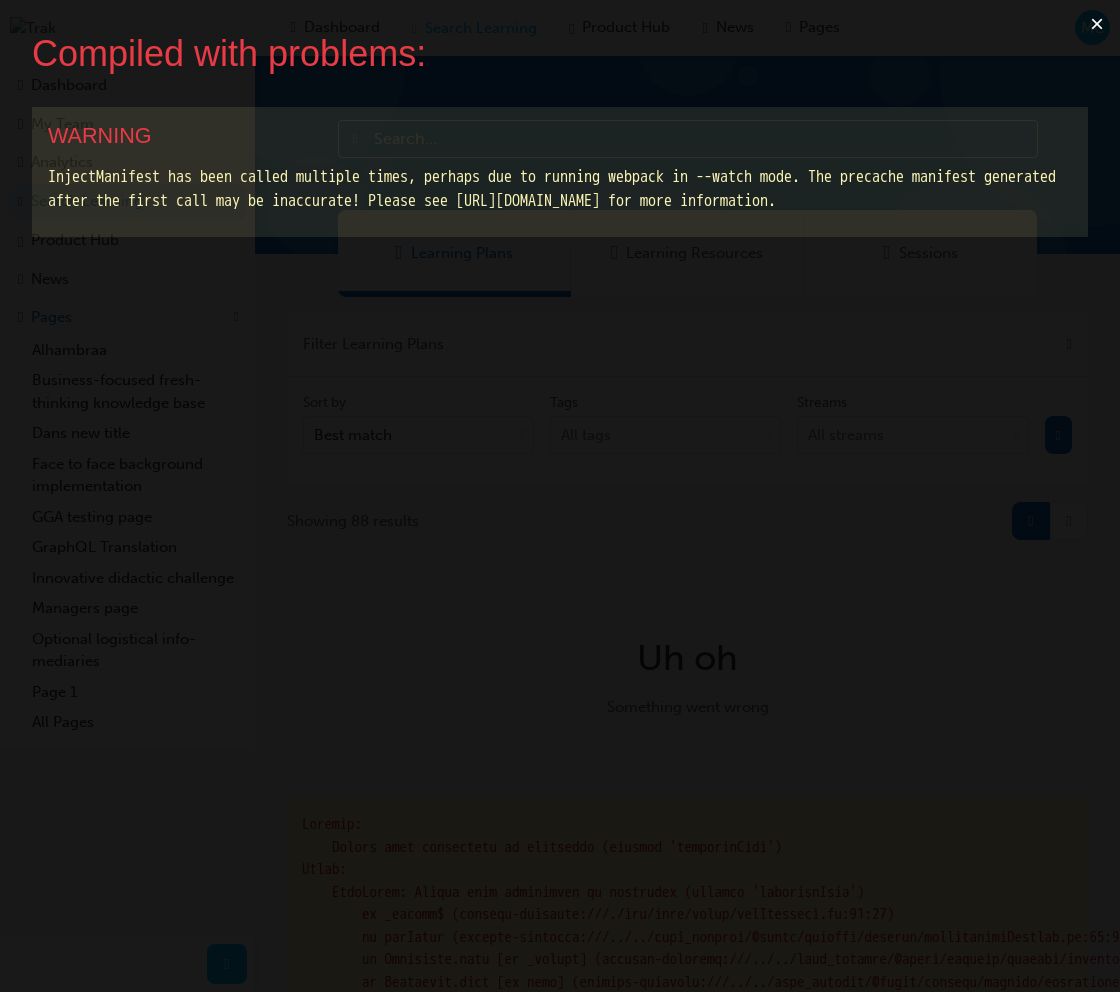 click on "×" at bounding box center [1097, 24] 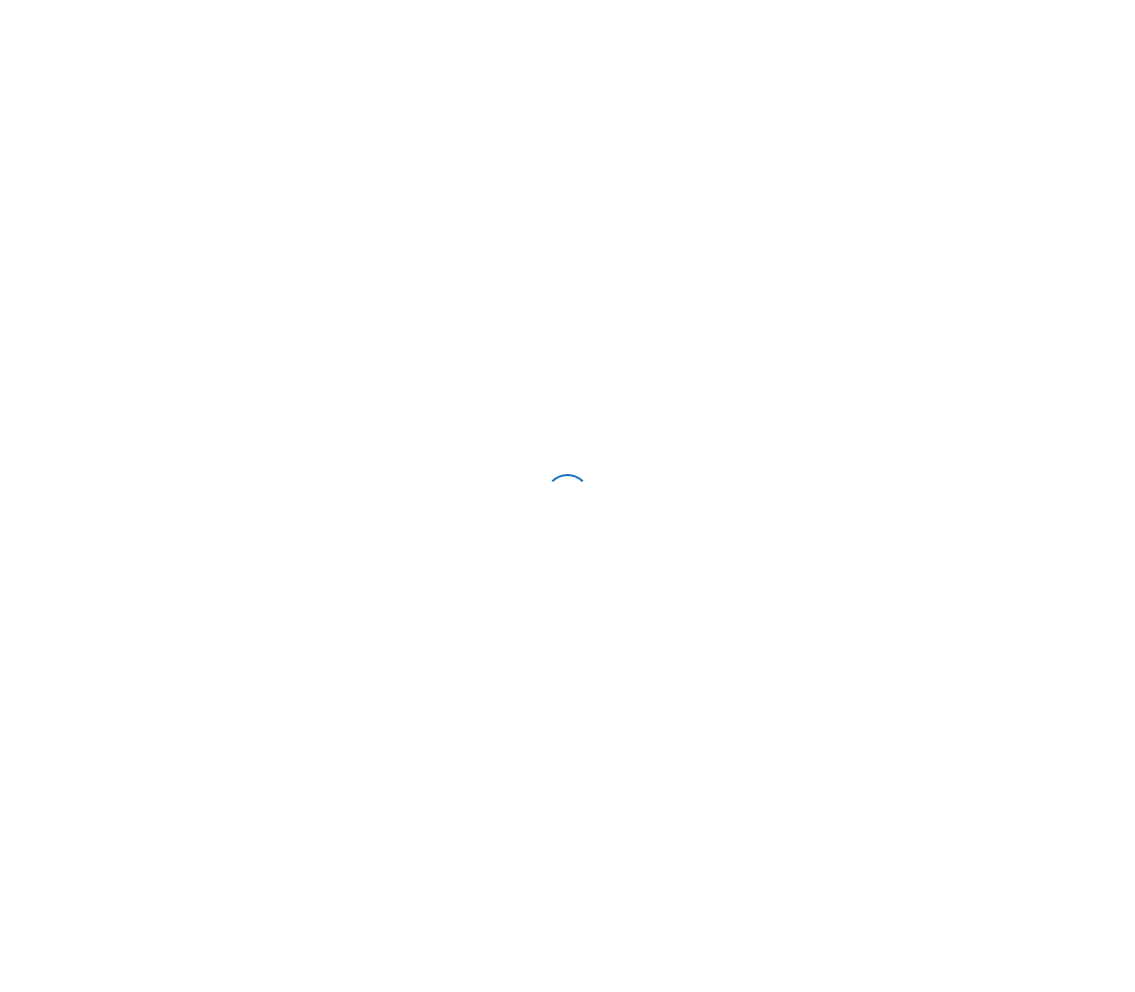 scroll, scrollTop: 0, scrollLeft: 0, axis: both 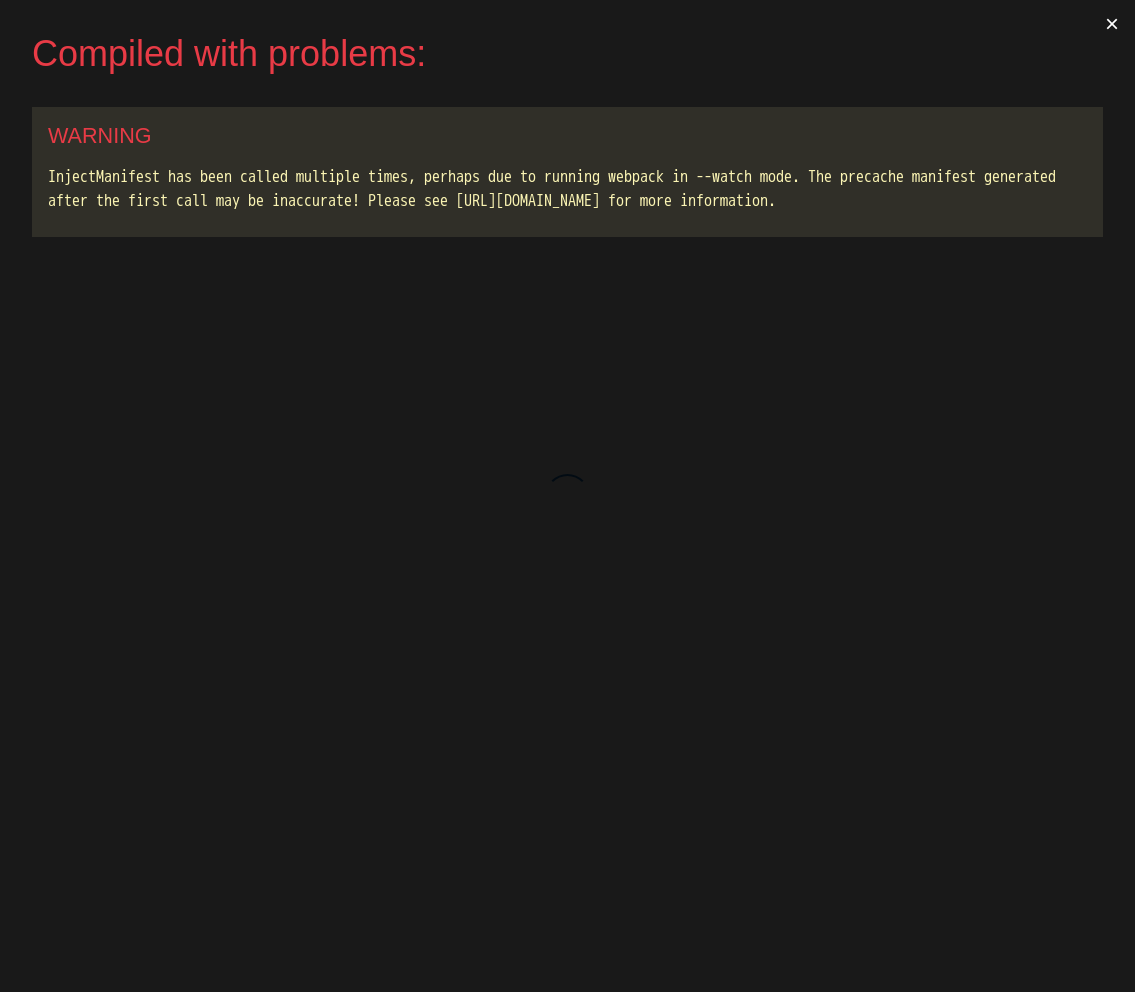 click on "×" at bounding box center [1112, 24] 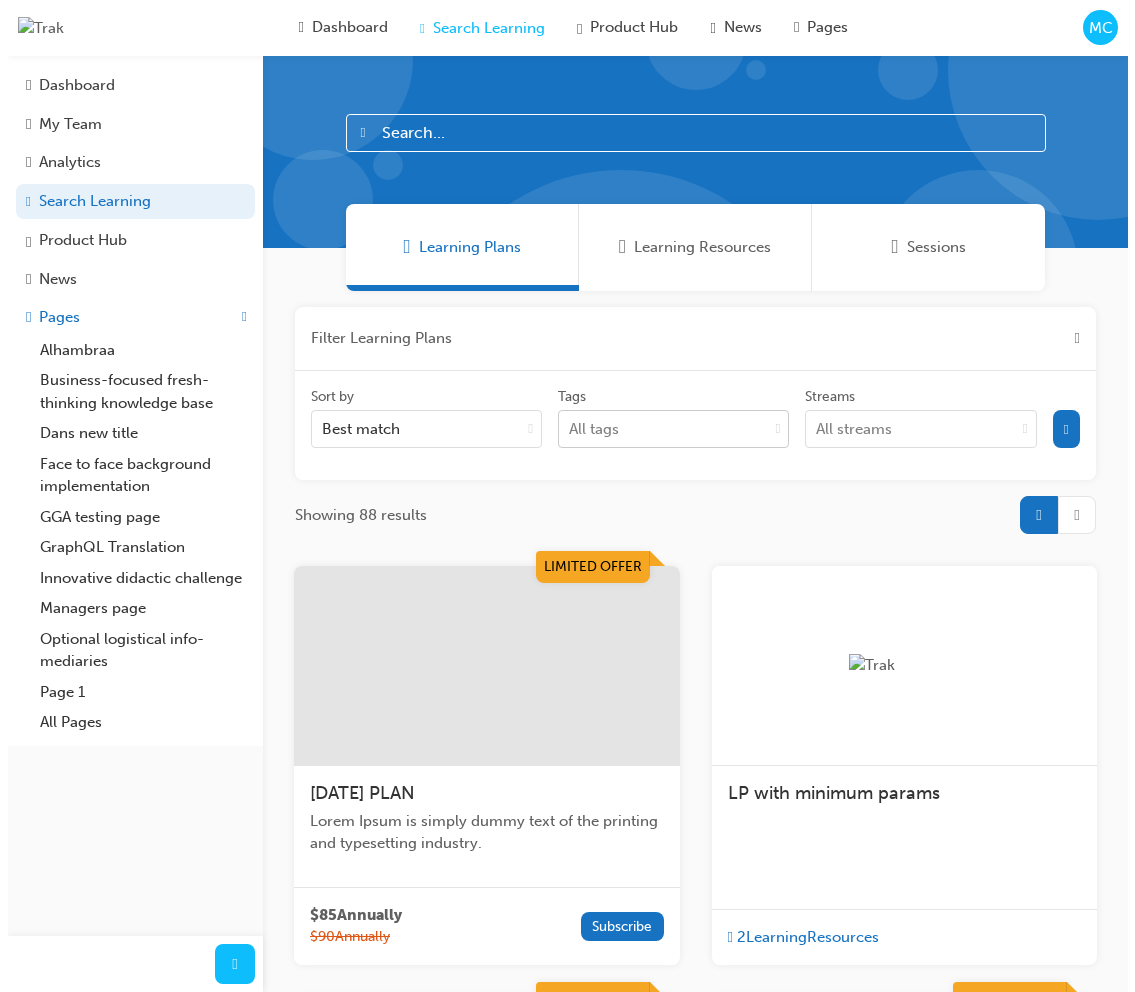 scroll, scrollTop: 0, scrollLeft: 0, axis: both 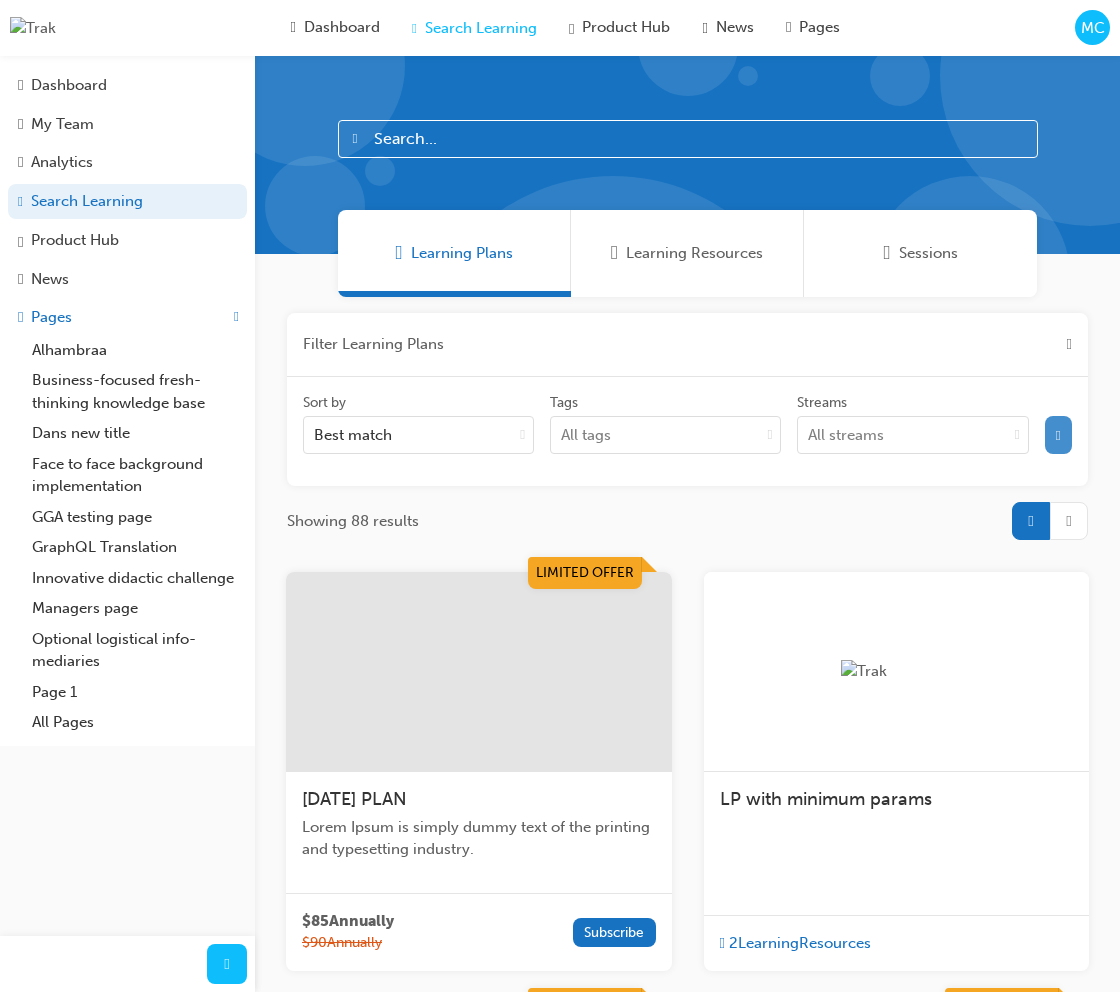 click at bounding box center [1058, 435] 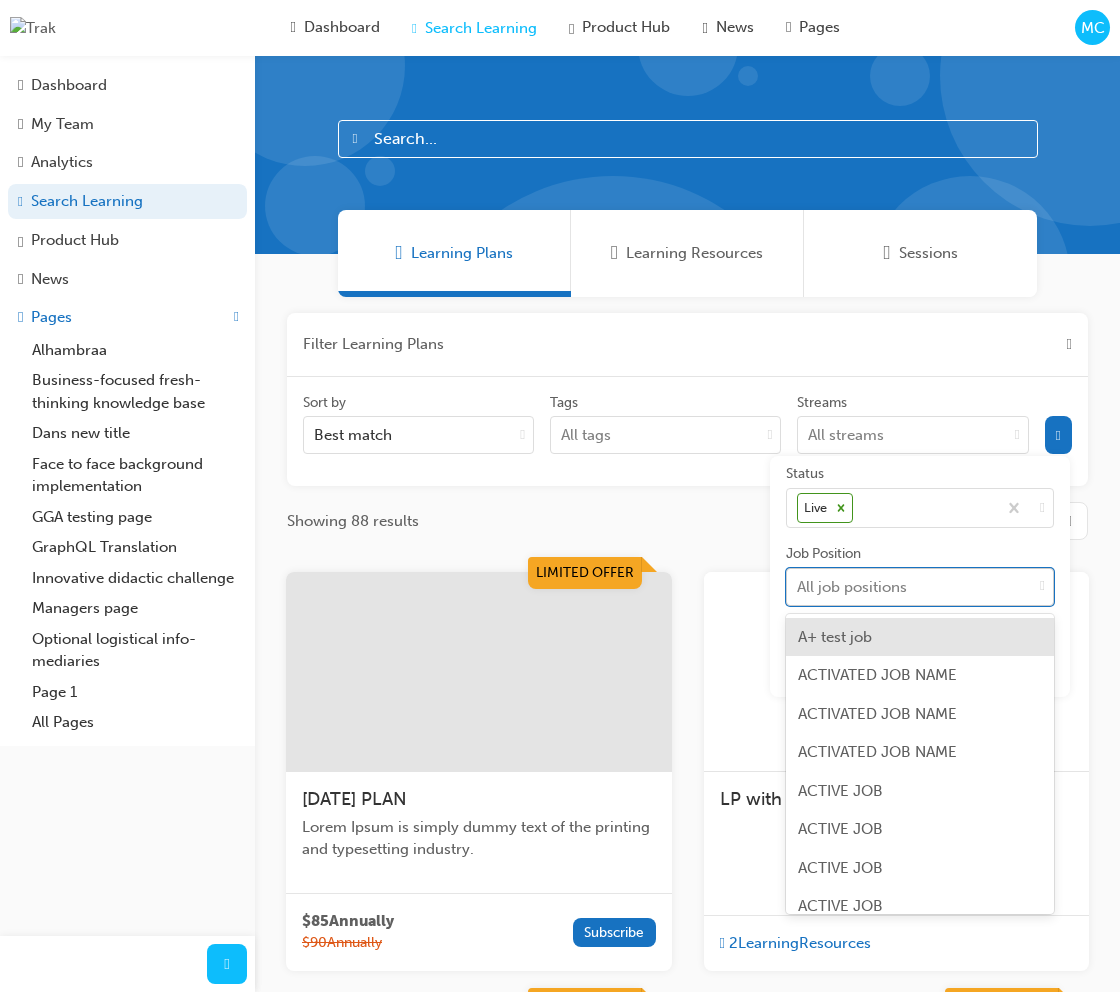 click on "All job positions" at bounding box center [852, 586] 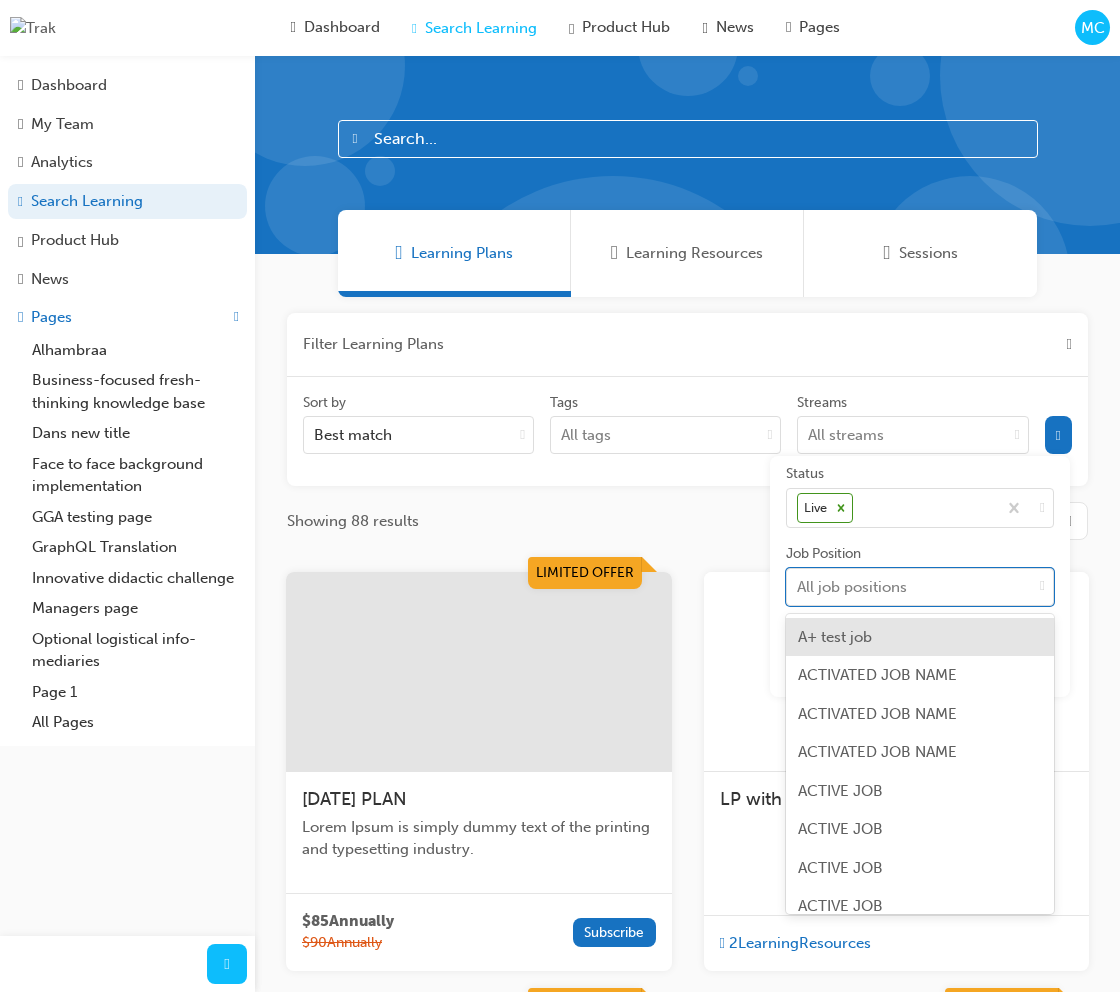 click on "A+ test job" at bounding box center (835, 637) 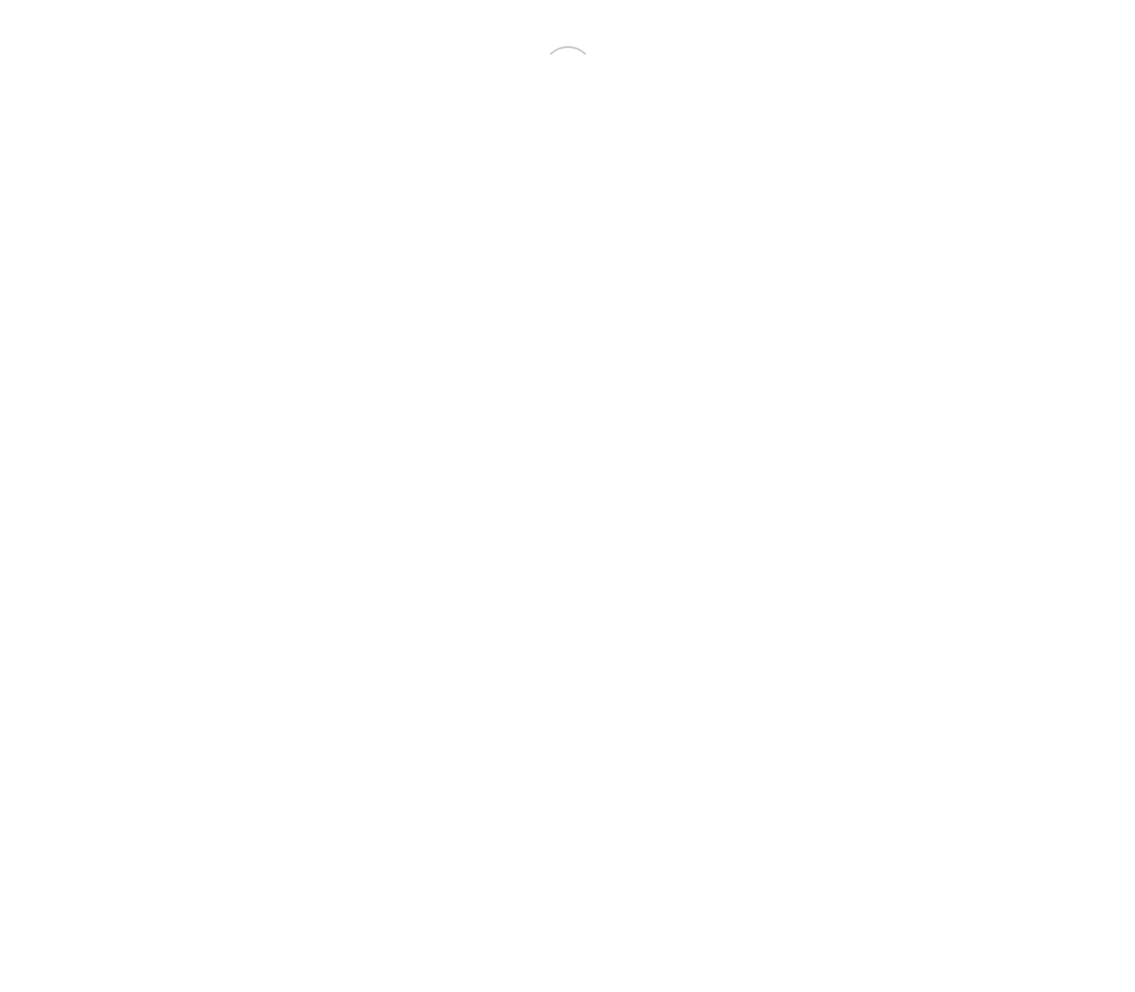 scroll, scrollTop: 0, scrollLeft: 0, axis: both 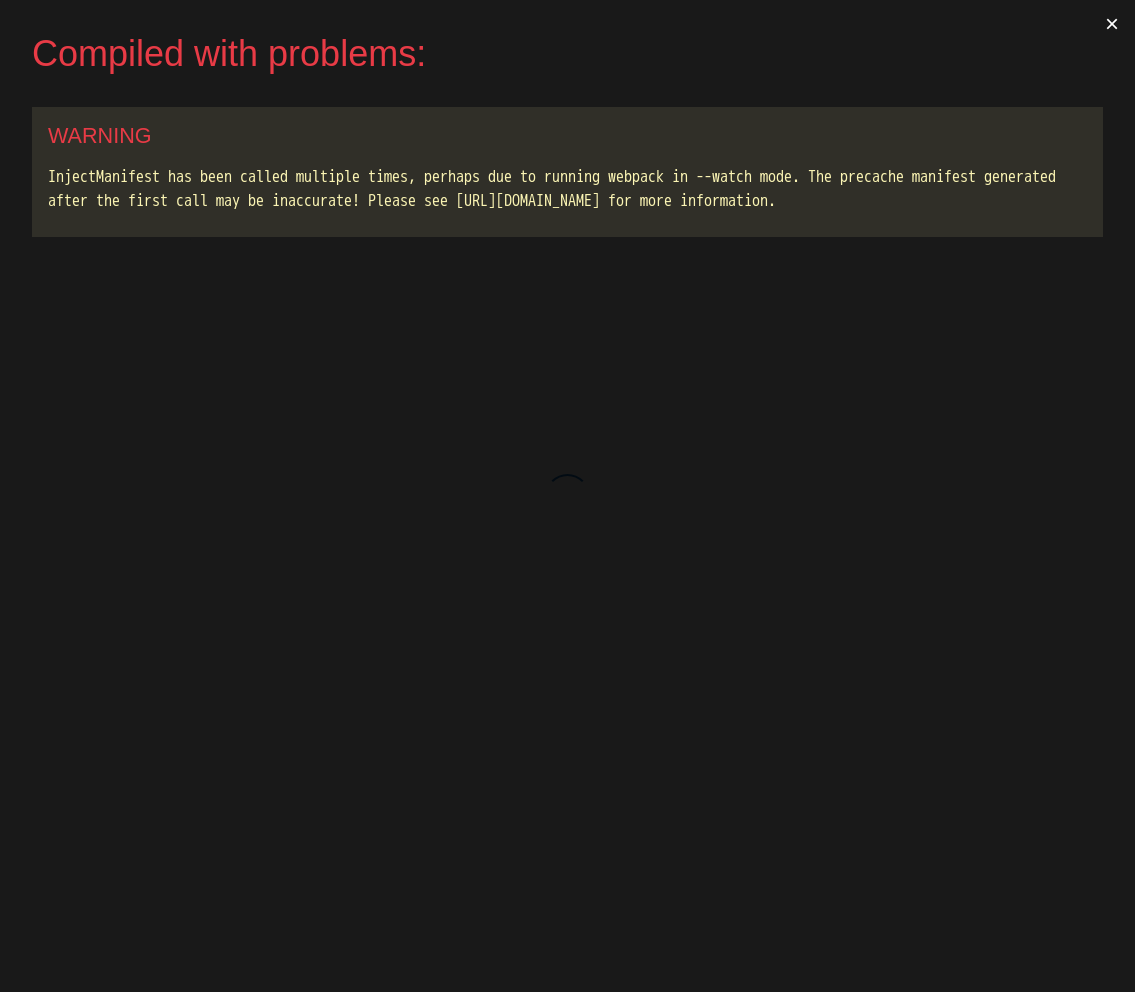 click on "×" at bounding box center [1112, 24] 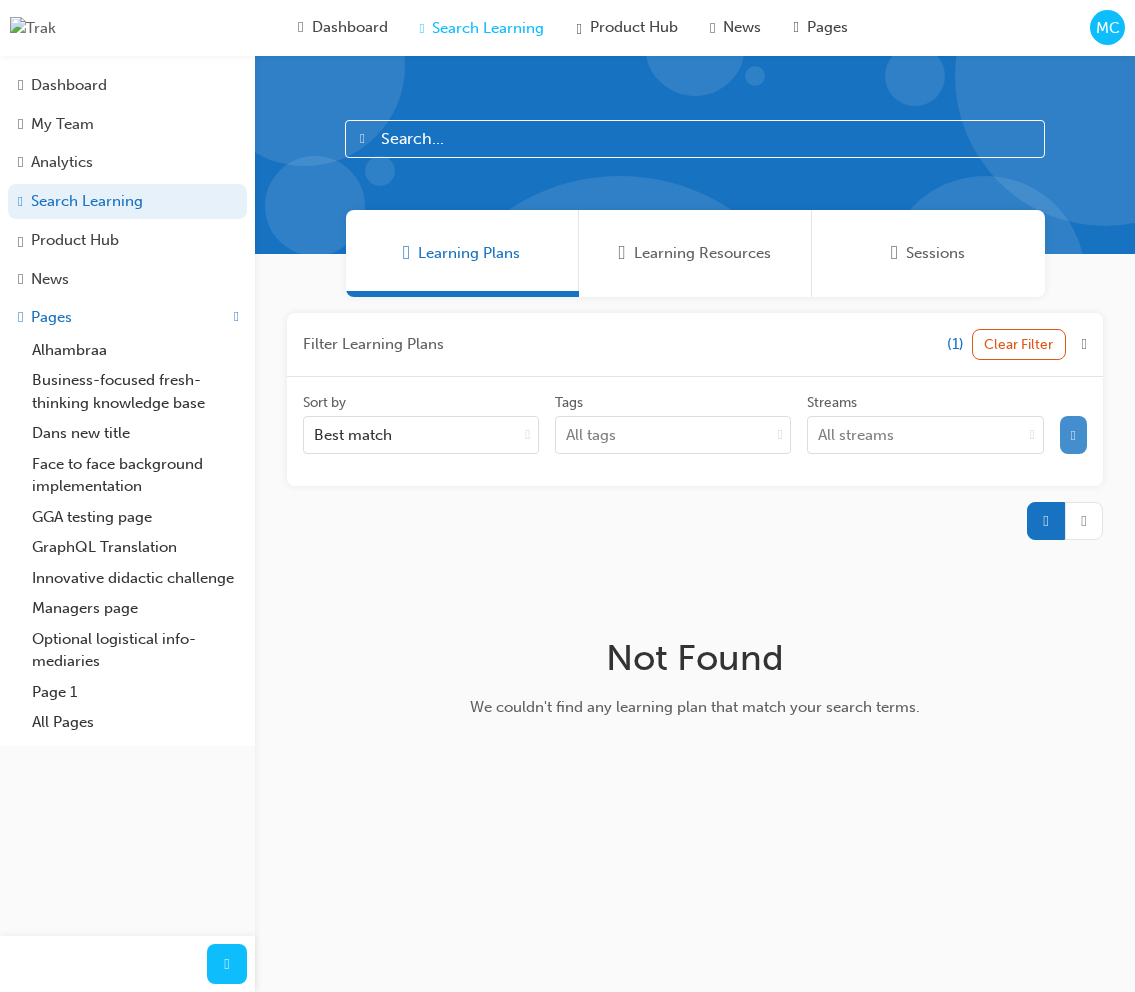 click at bounding box center (1073, 435) 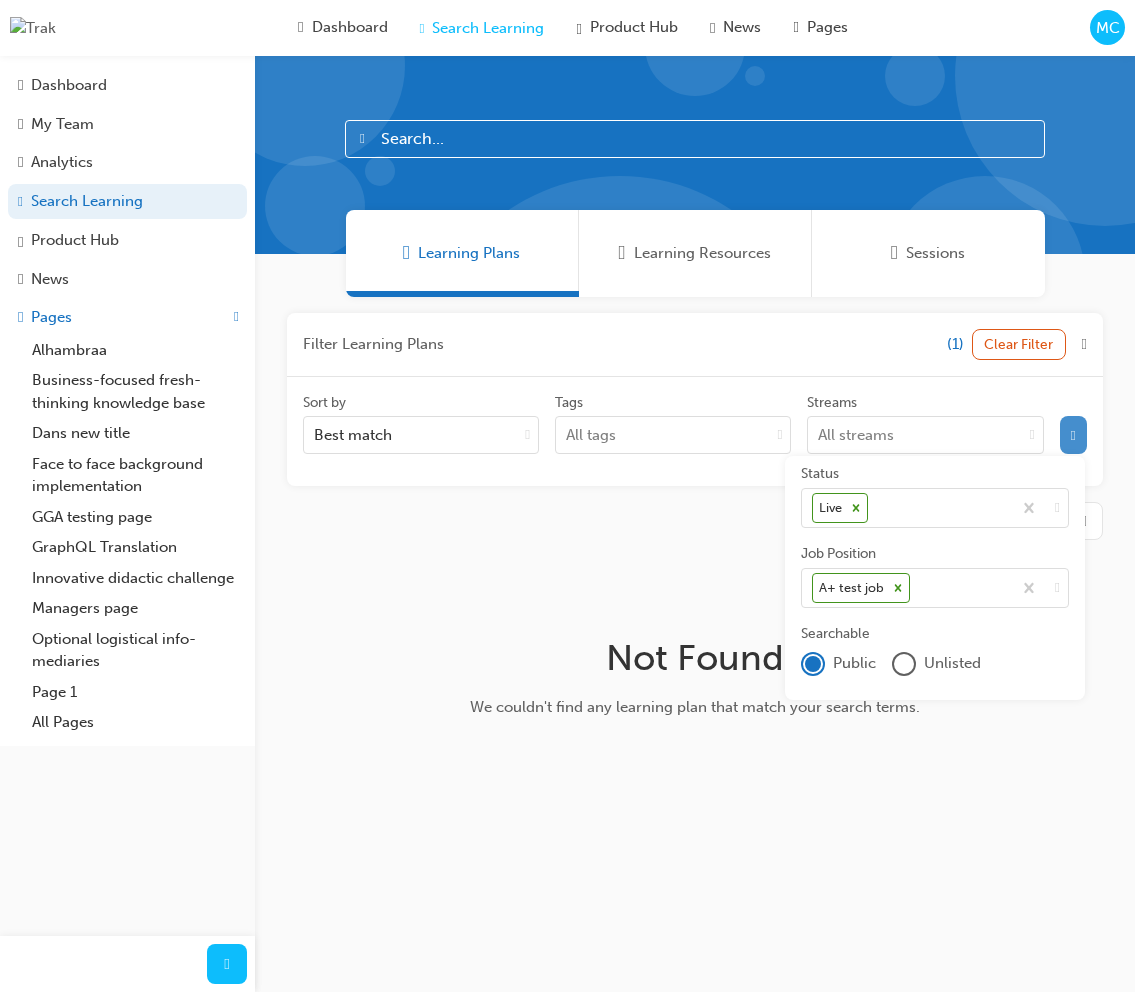 click at bounding box center (1073, 435) 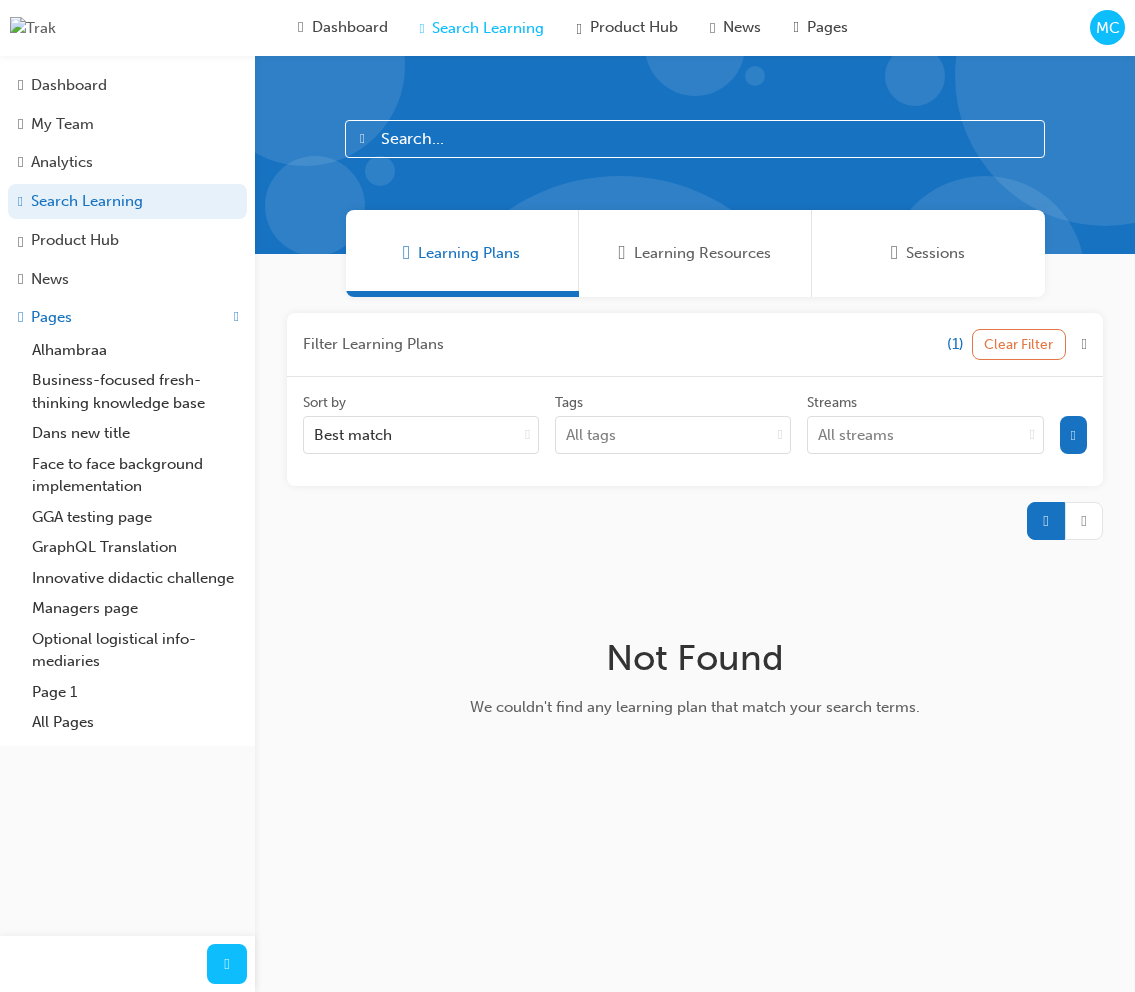 click on "Clear Filter" at bounding box center (1019, 344) 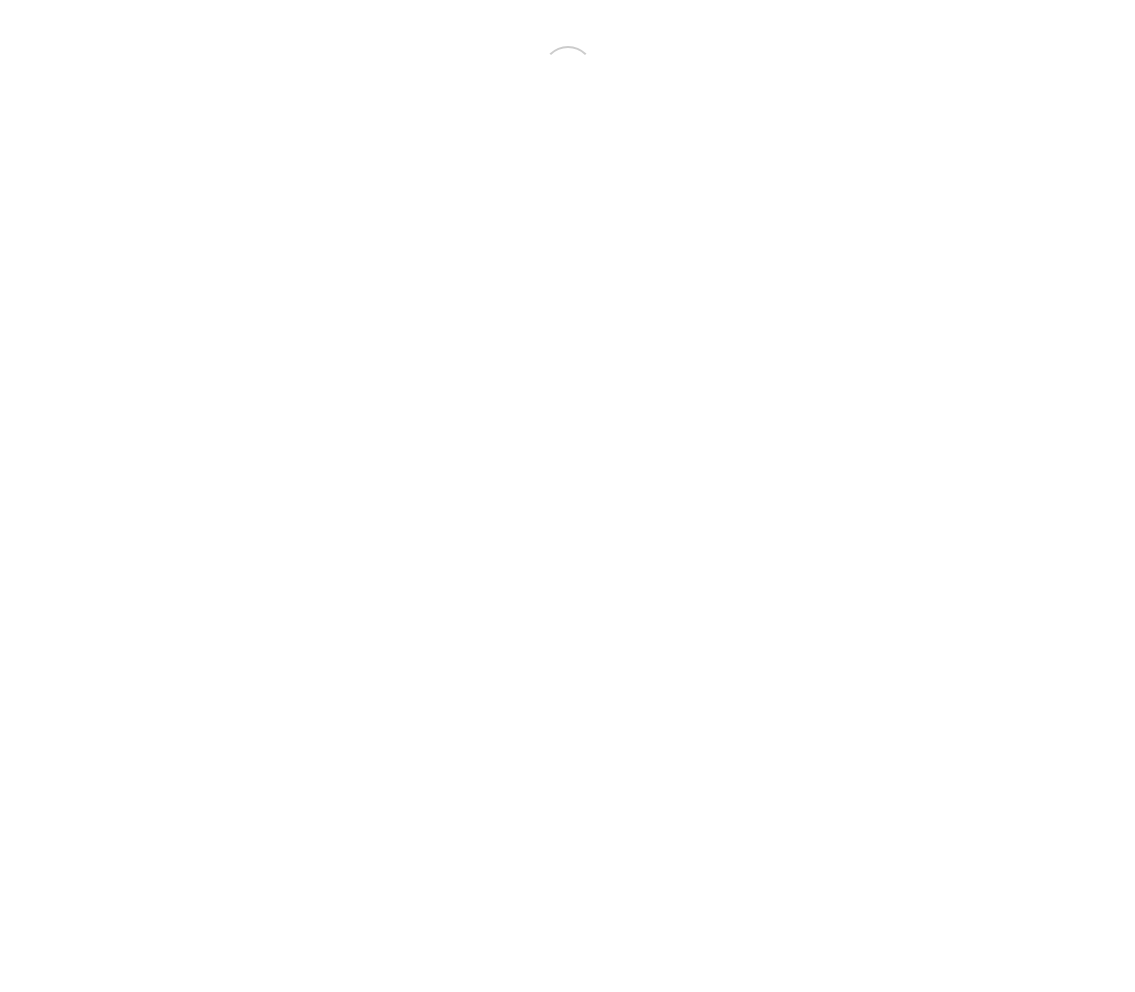 scroll, scrollTop: 0, scrollLeft: 0, axis: both 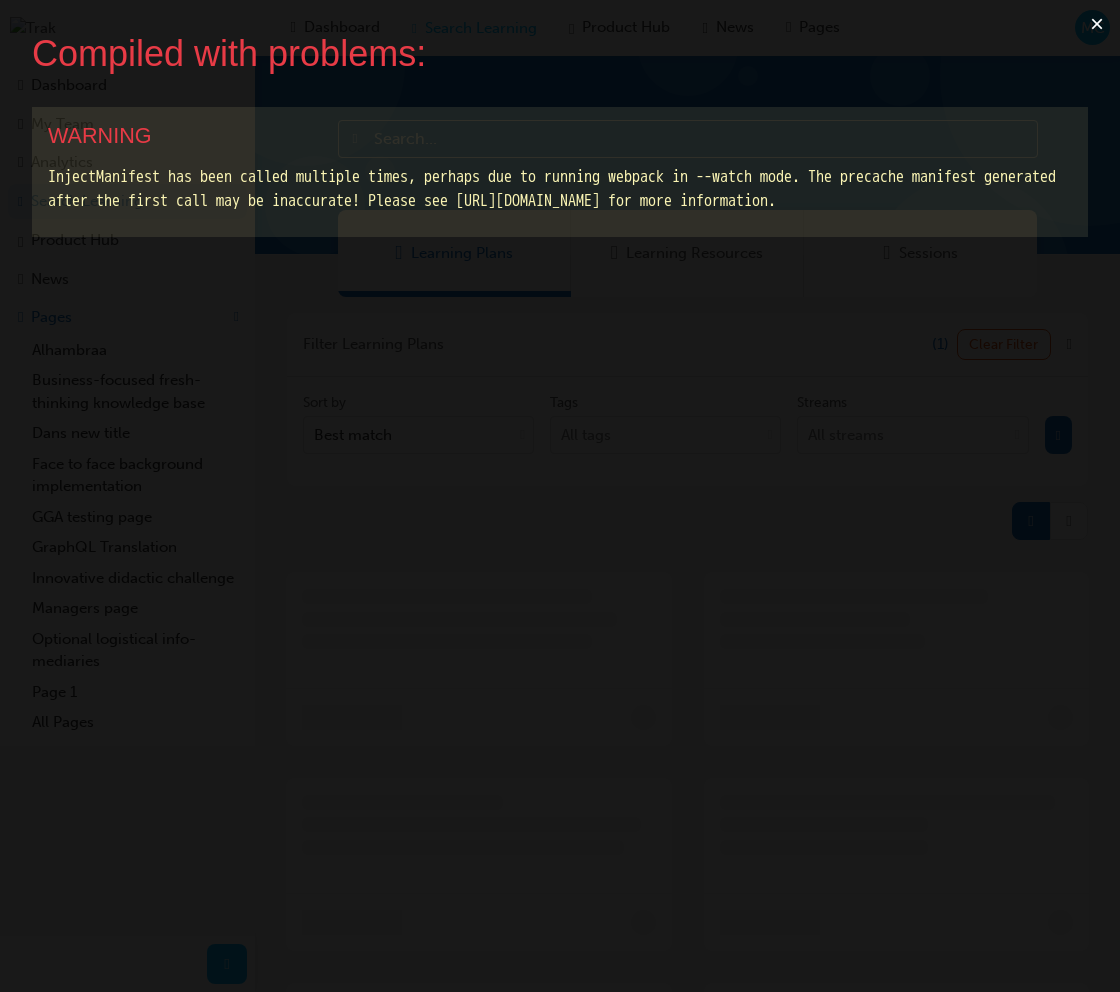 click on "×" at bounding box center [1097, 24] 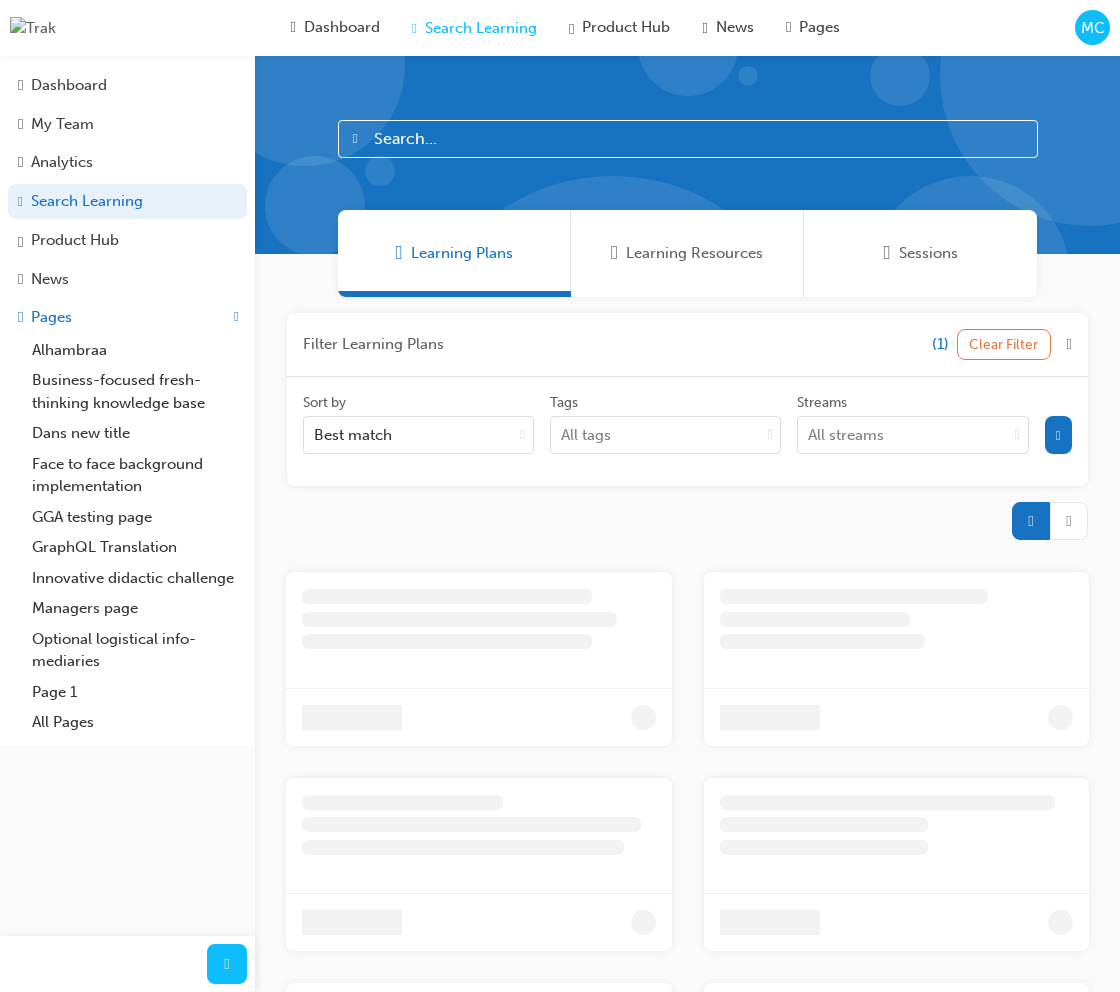 click on "Clear Filter" at bounding box center (1004, 344) 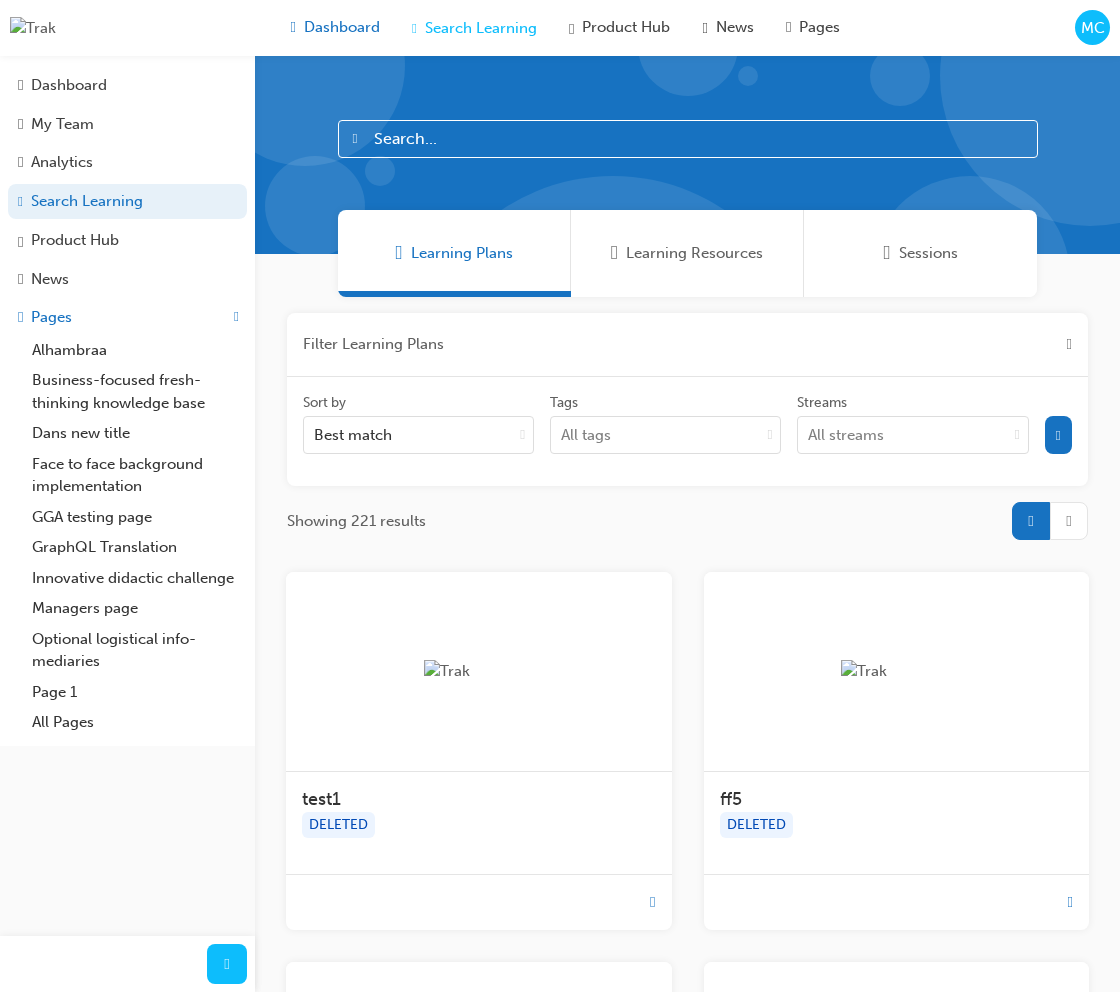 click on "Dashboard" at bounding box center (342, 27) 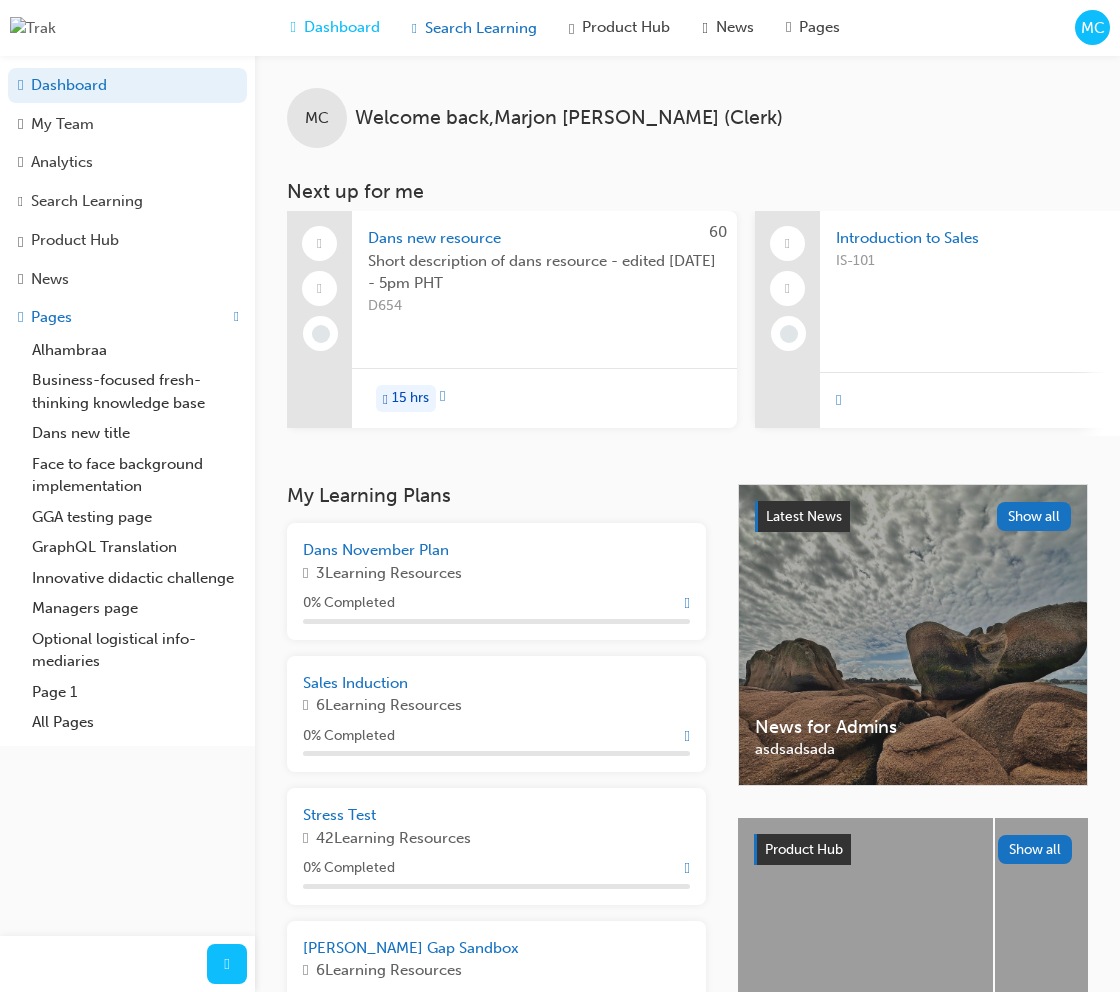 click on "Search Learning" at bounding box center [481, 28] 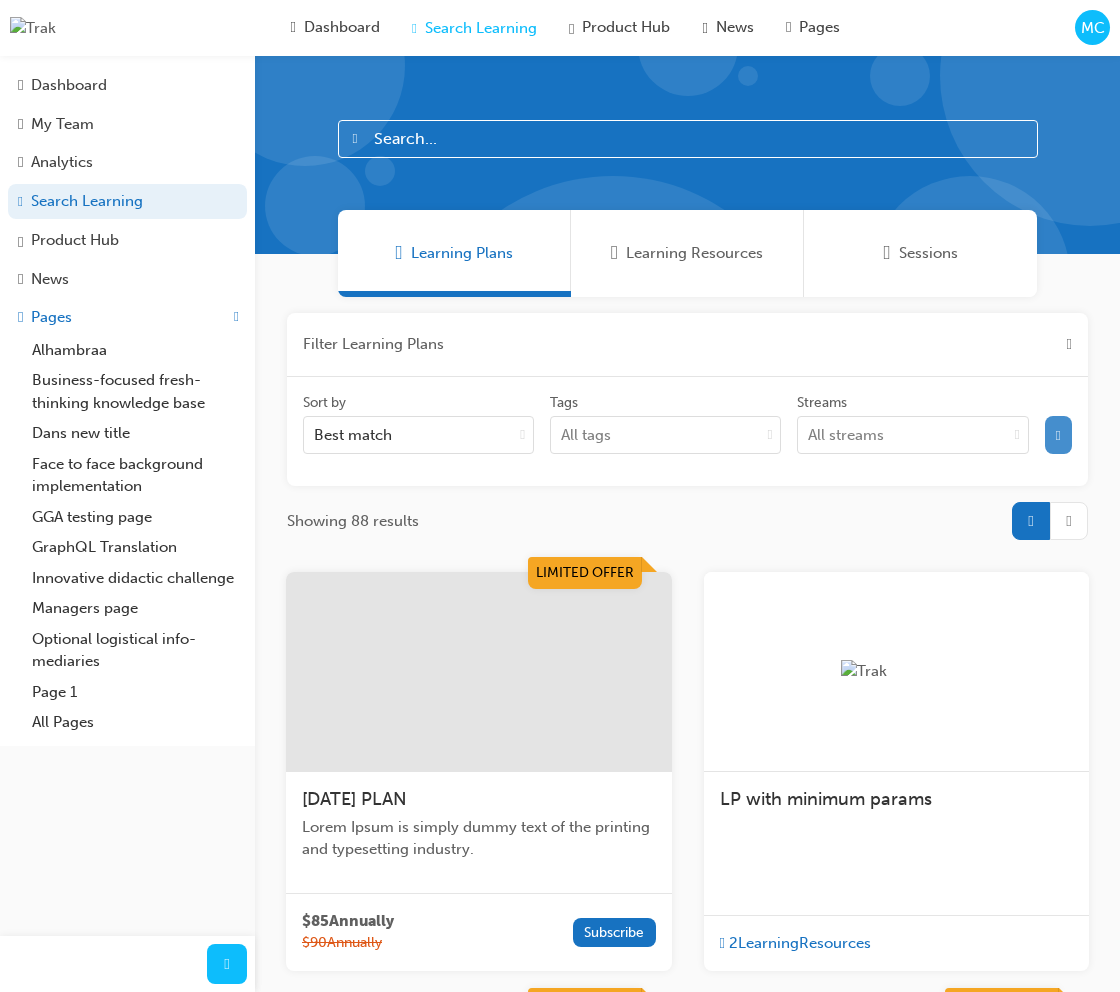click at bounding box center [1058, 435] 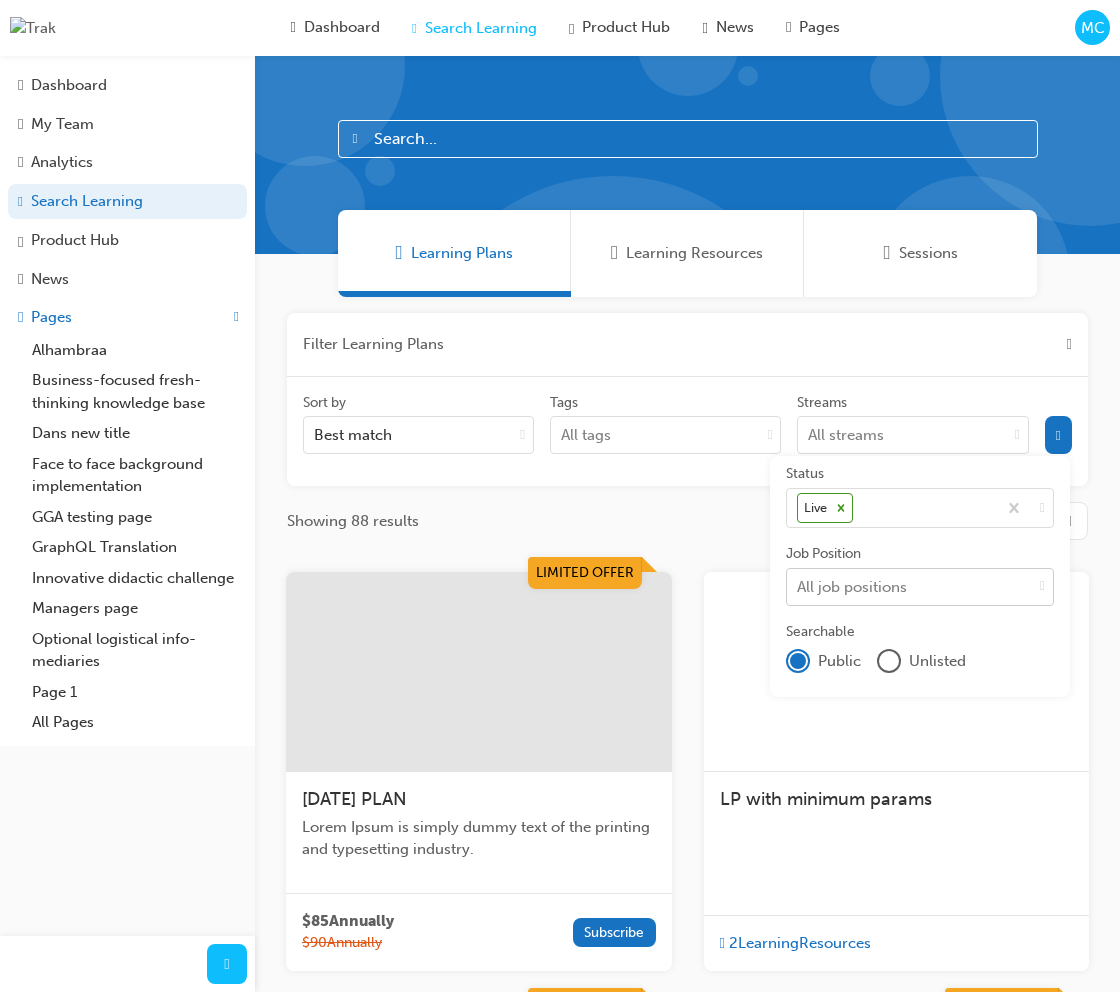 click on "All job positions" at bounding box center (909, 586) 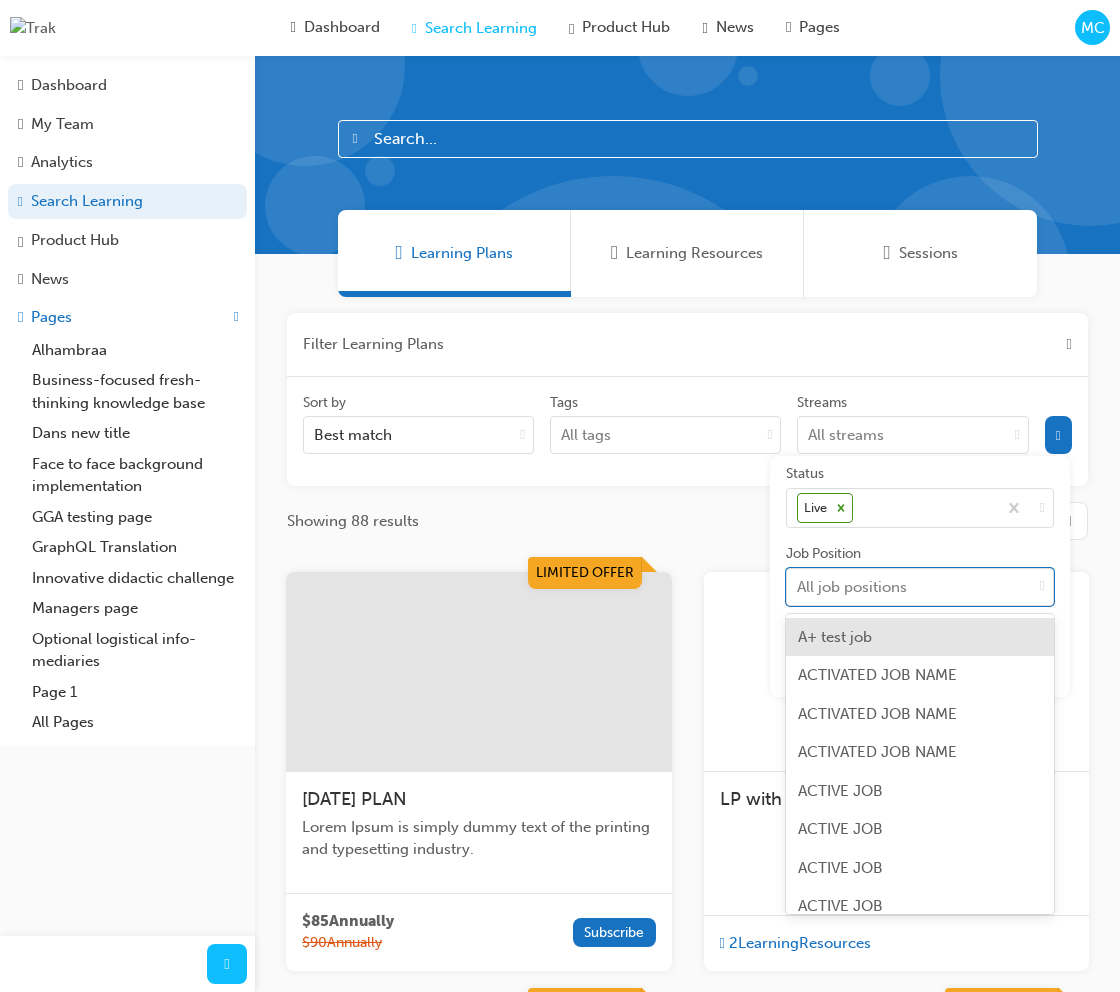 click on "A+ test job" at bounding box center [835, 637] 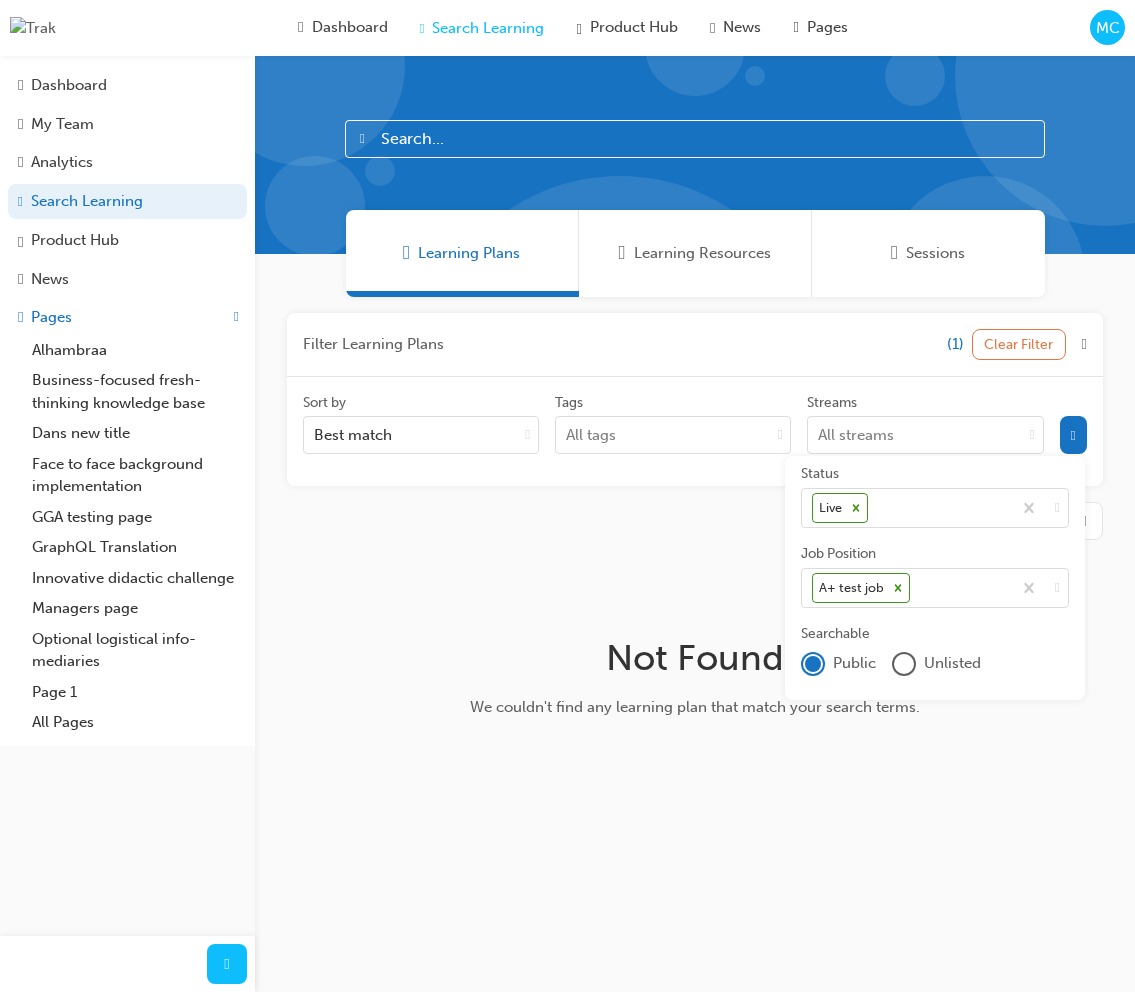click on "Clear Filter" at bounding box center [1019, 344] 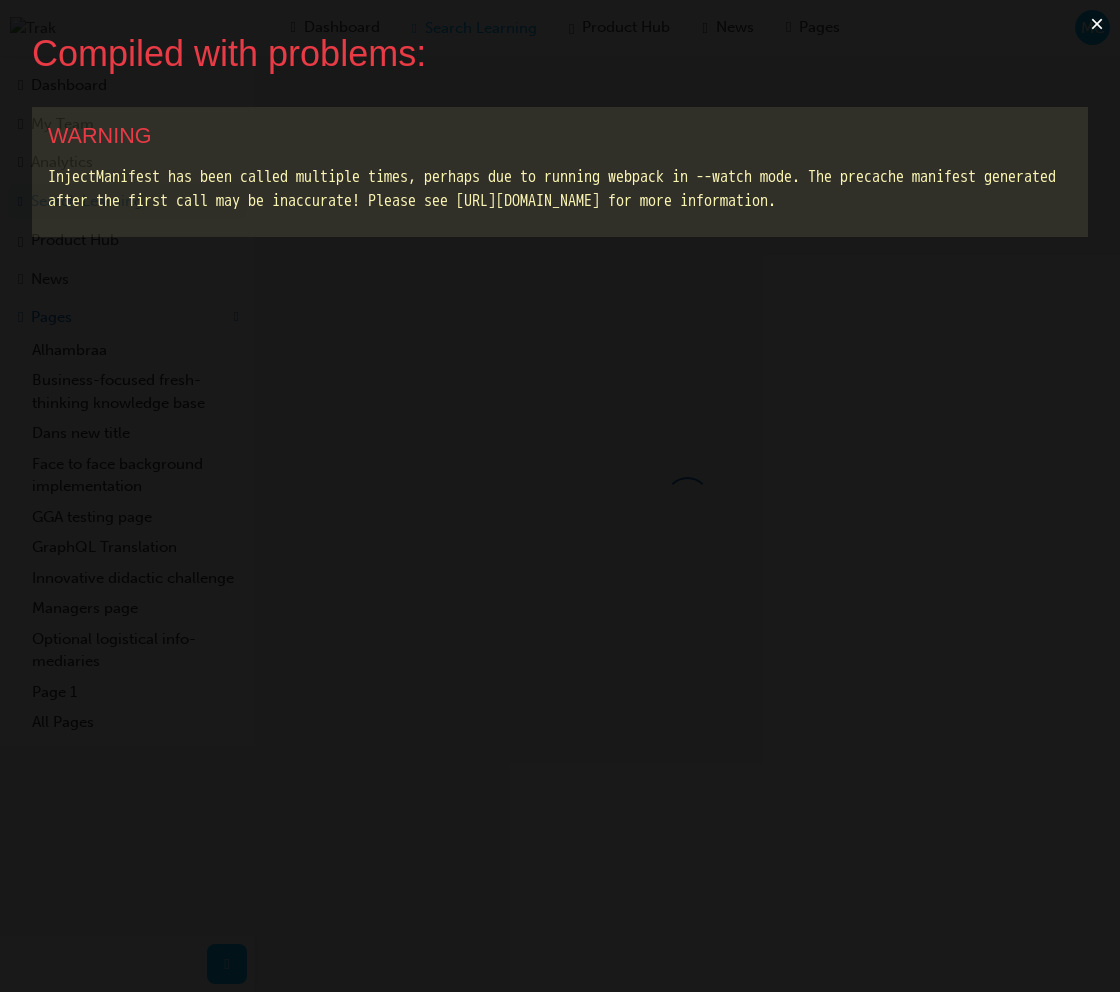 scroll, scrollTop: 0, scrollLeft: 0, axis: both 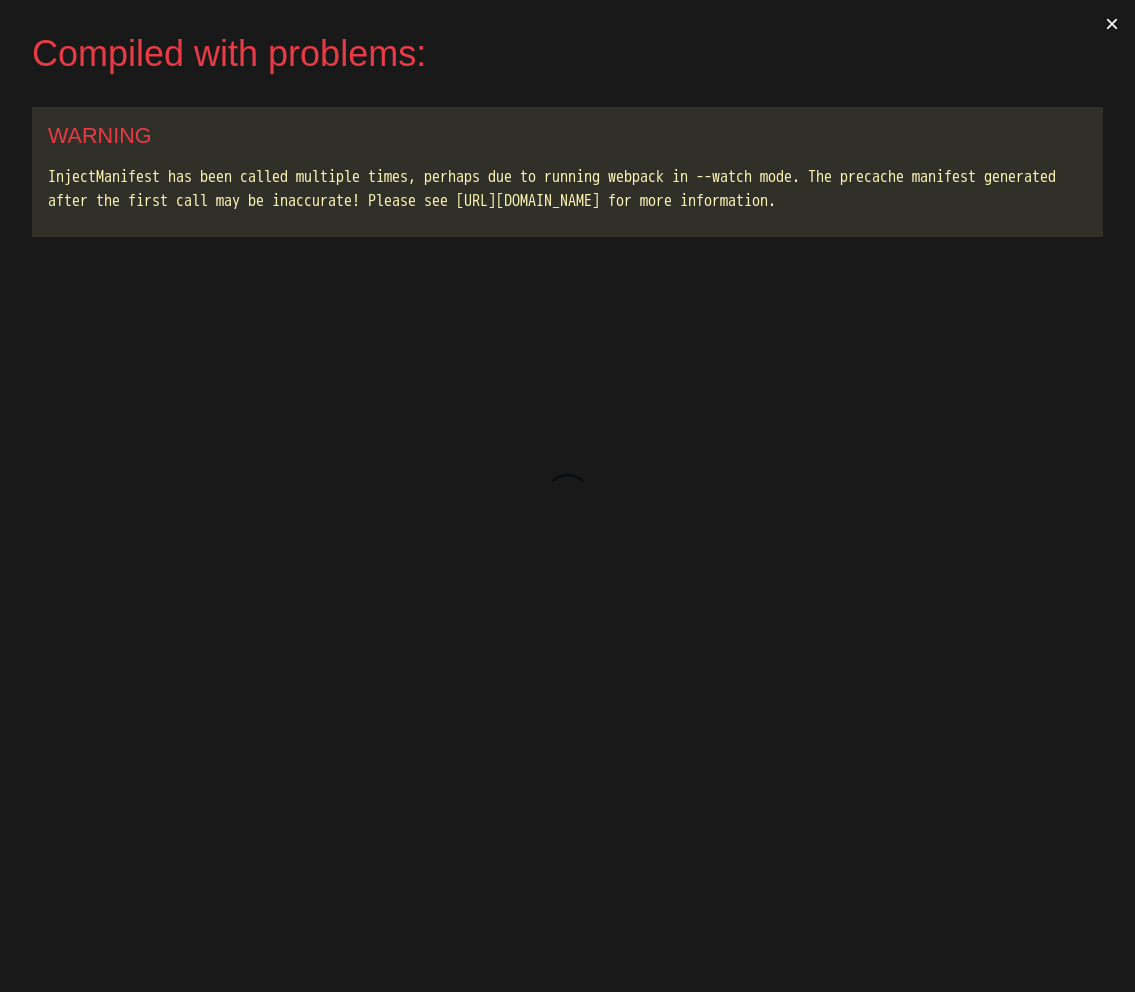 click on "×" at bounding box center (1112, 24) 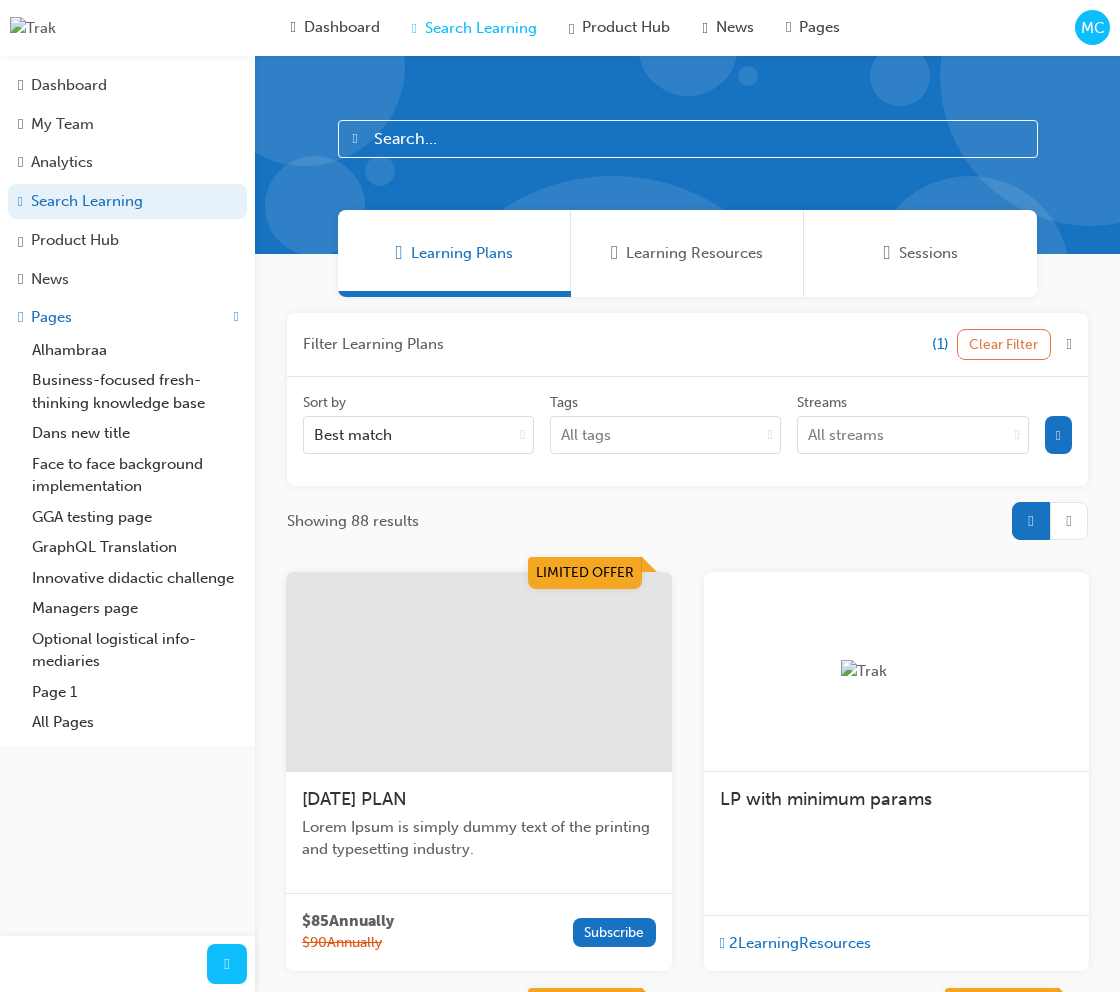 click on "Clear Filter" at bounding box center (1004, 344) 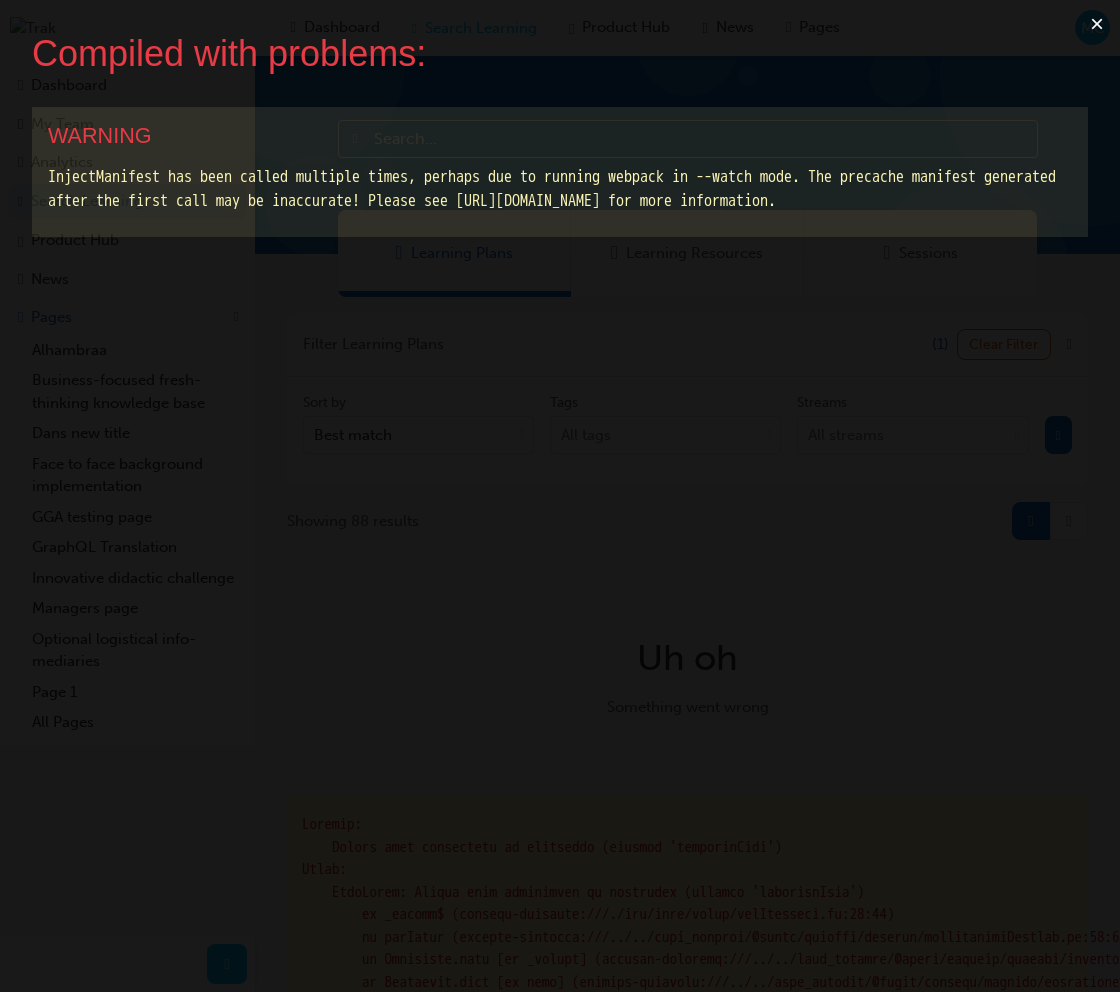 scroll, scrollTop: 0, scrollLeft: 0, axis: both 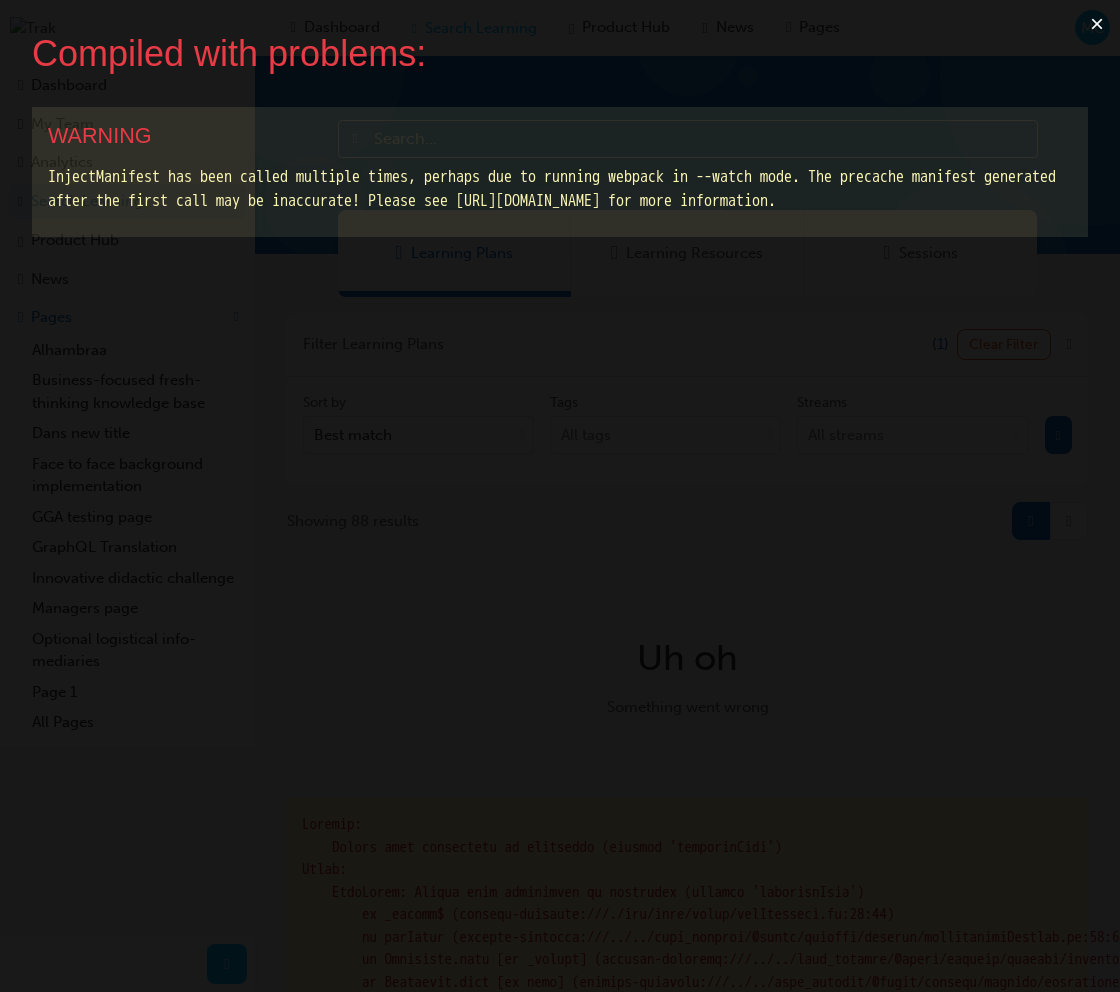 click on "×" at bounding box center [1097, 24] 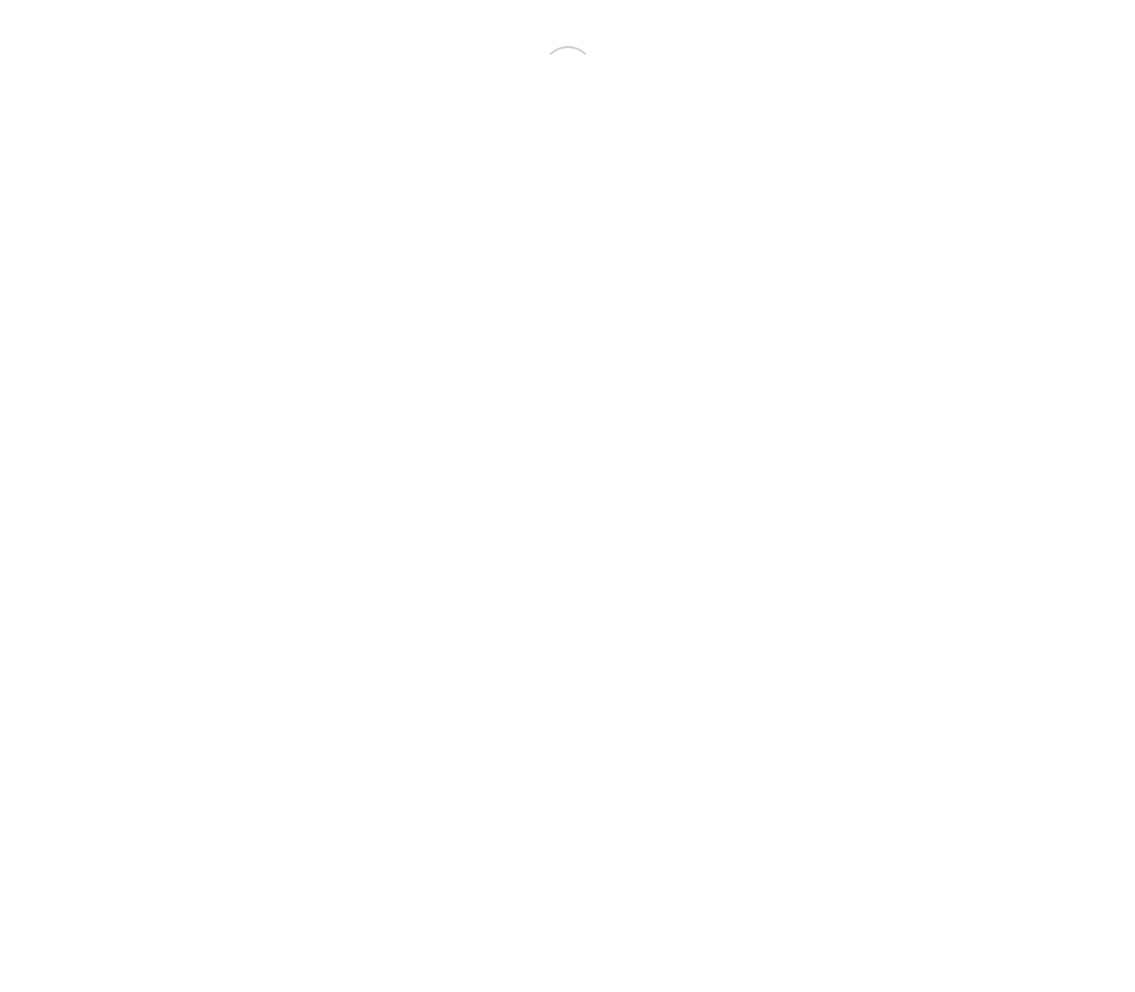 scroll, scrollTop: 0, scrollLeft: 0, axis: both 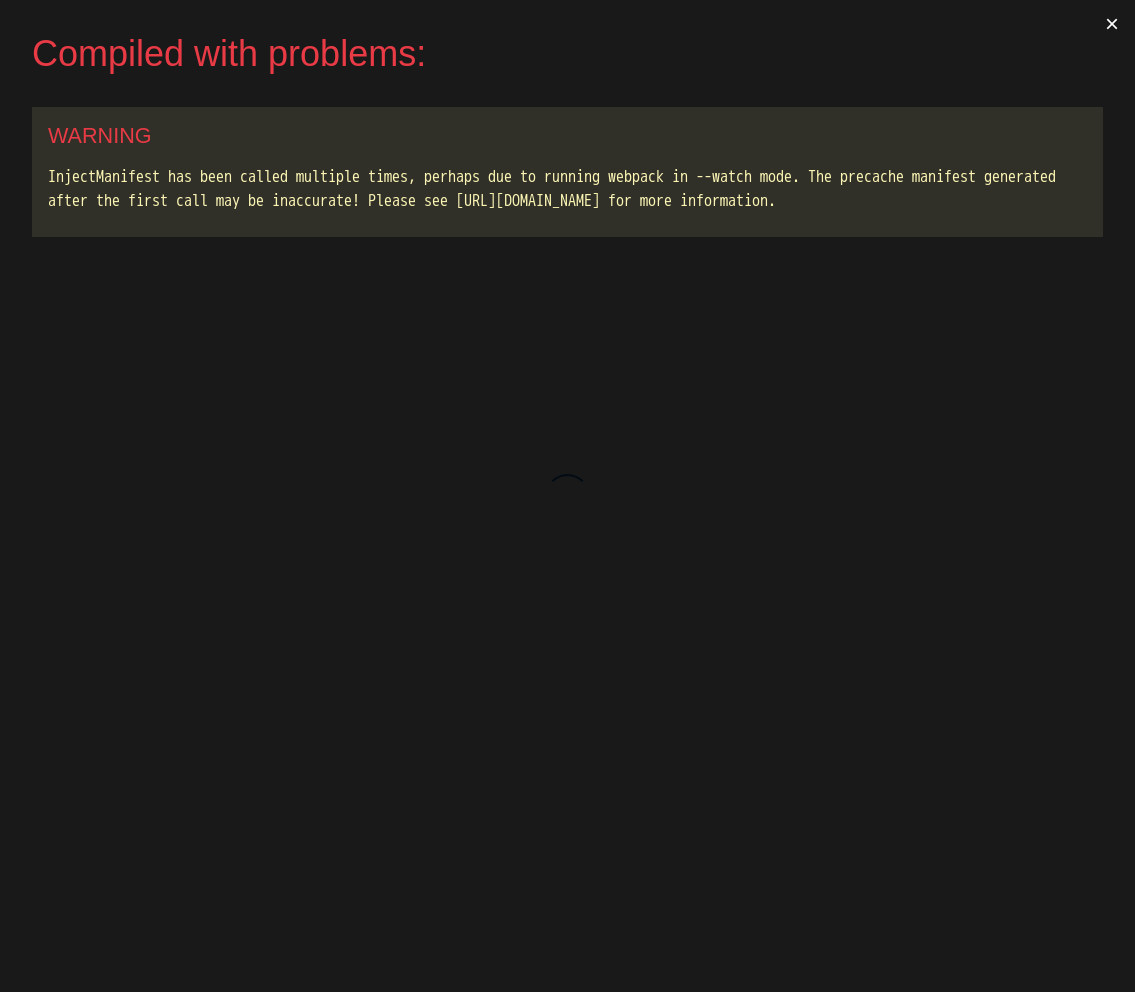 click on "×" at bounding box center [1112, 24] 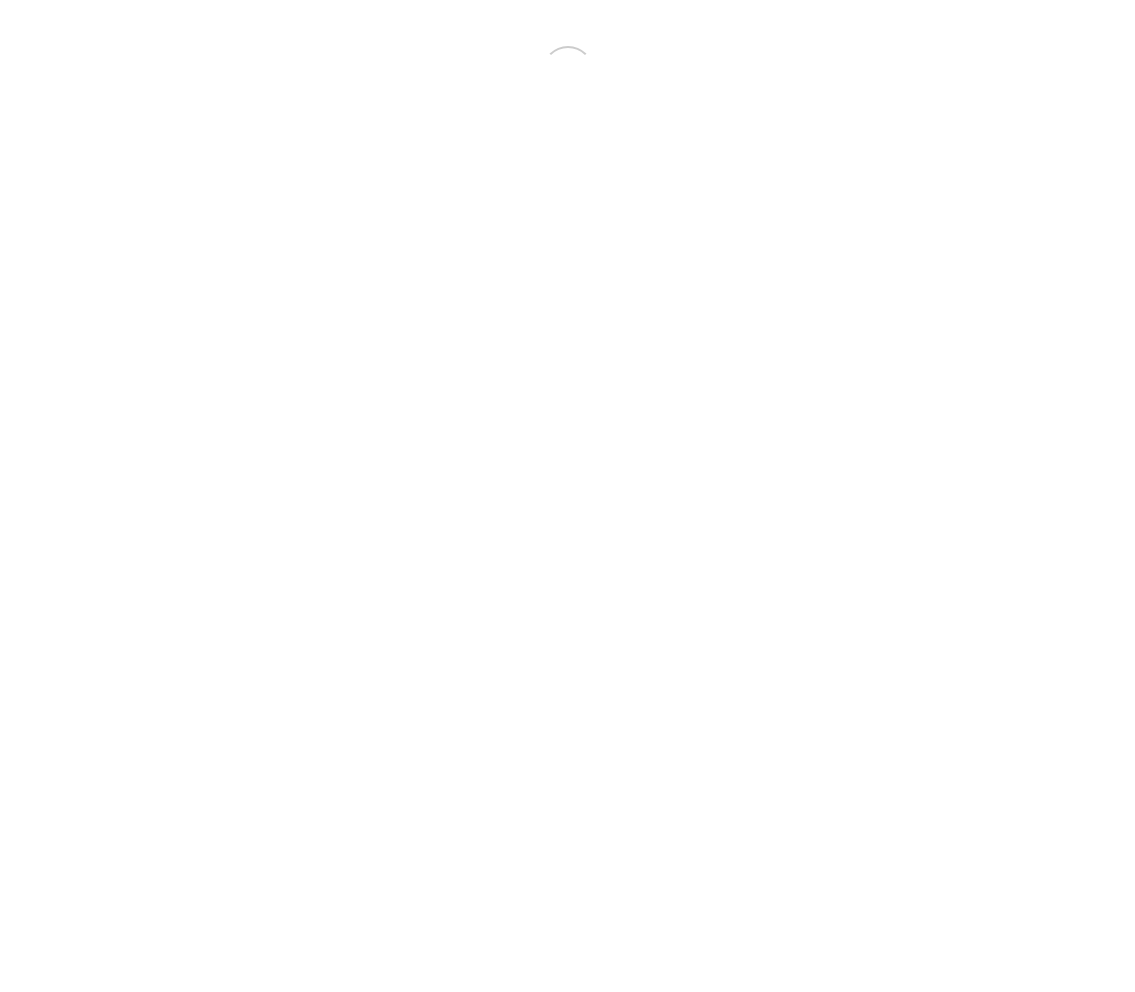 scroll, scrollTop: 0, scrollLeft: 0, axis: both 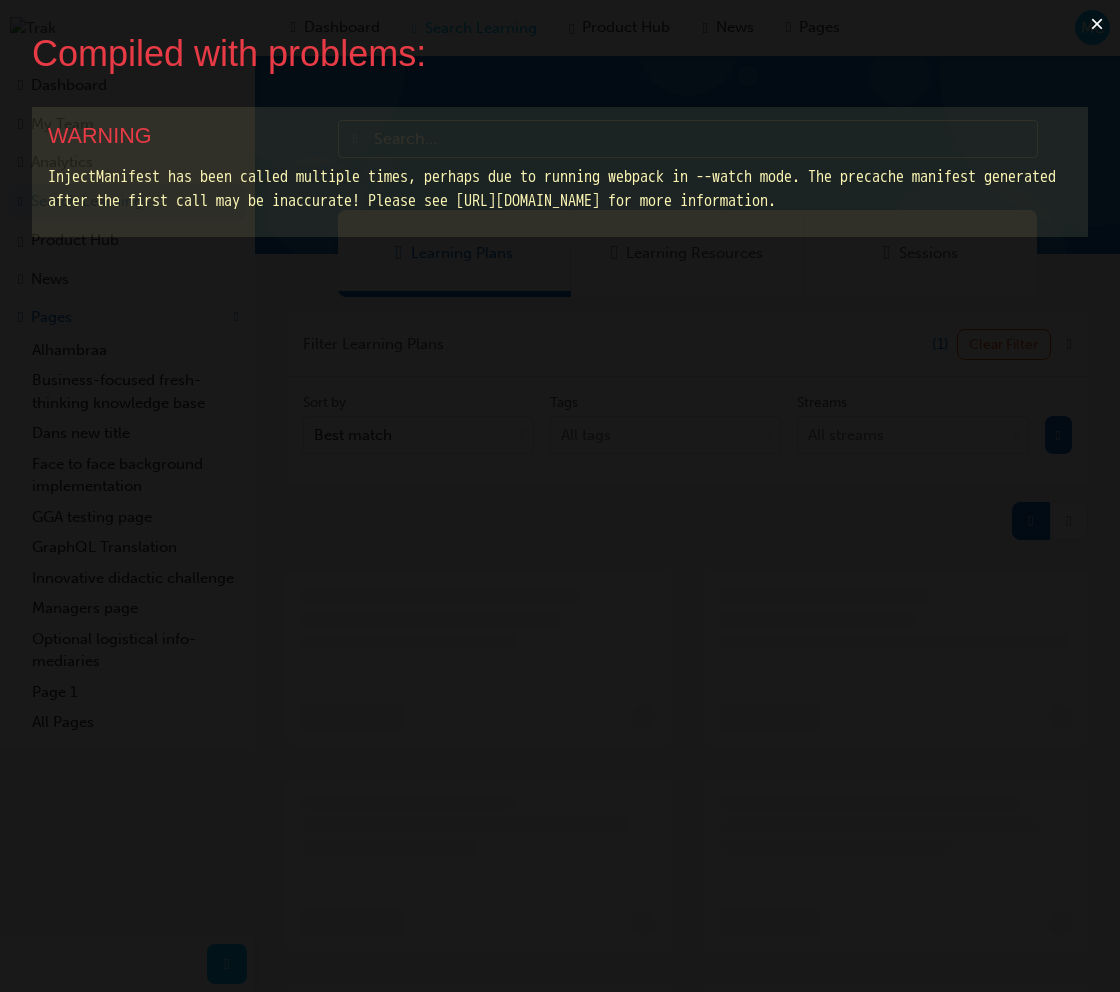 click on "×" at bounding box center (1097, 24) 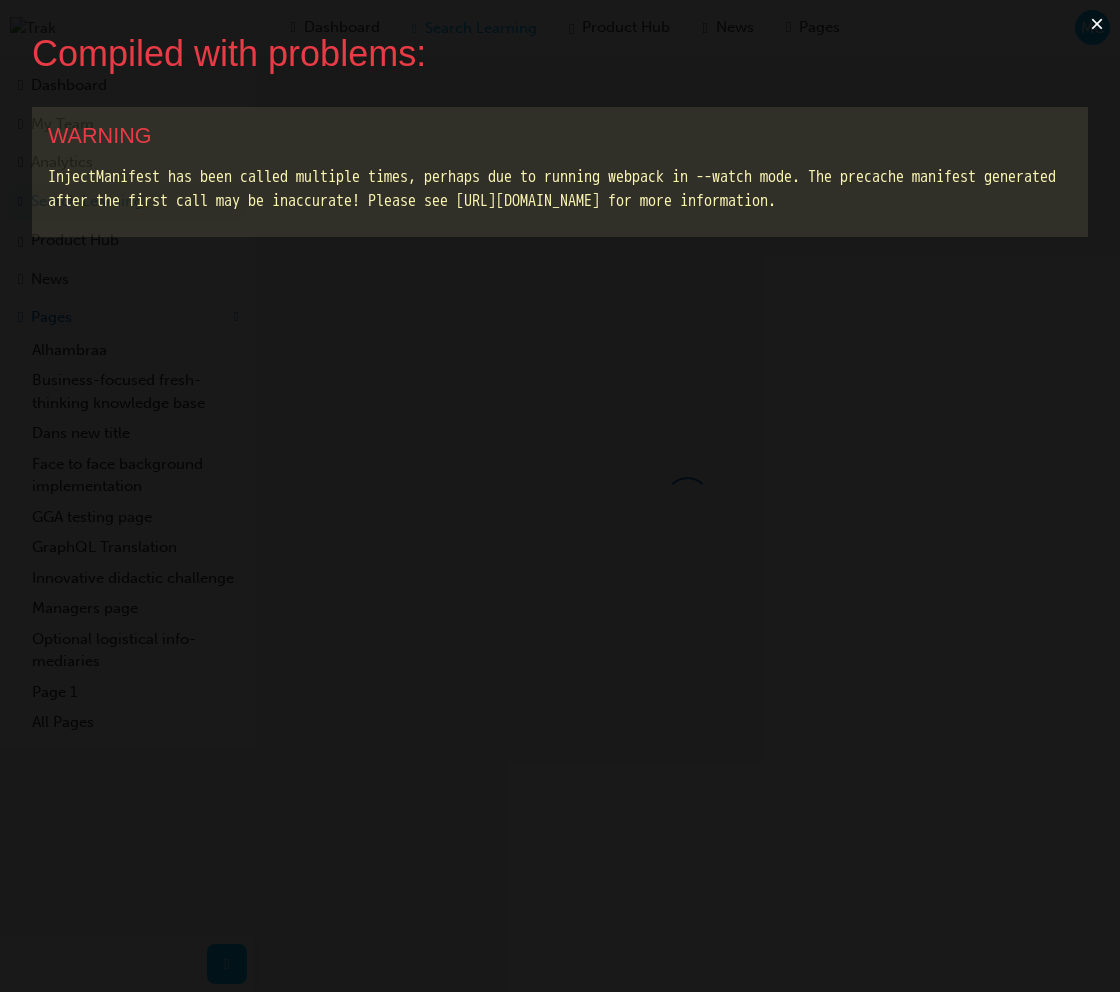 scroll, scrollTop: 0, scrollLeft: 0, axis: both 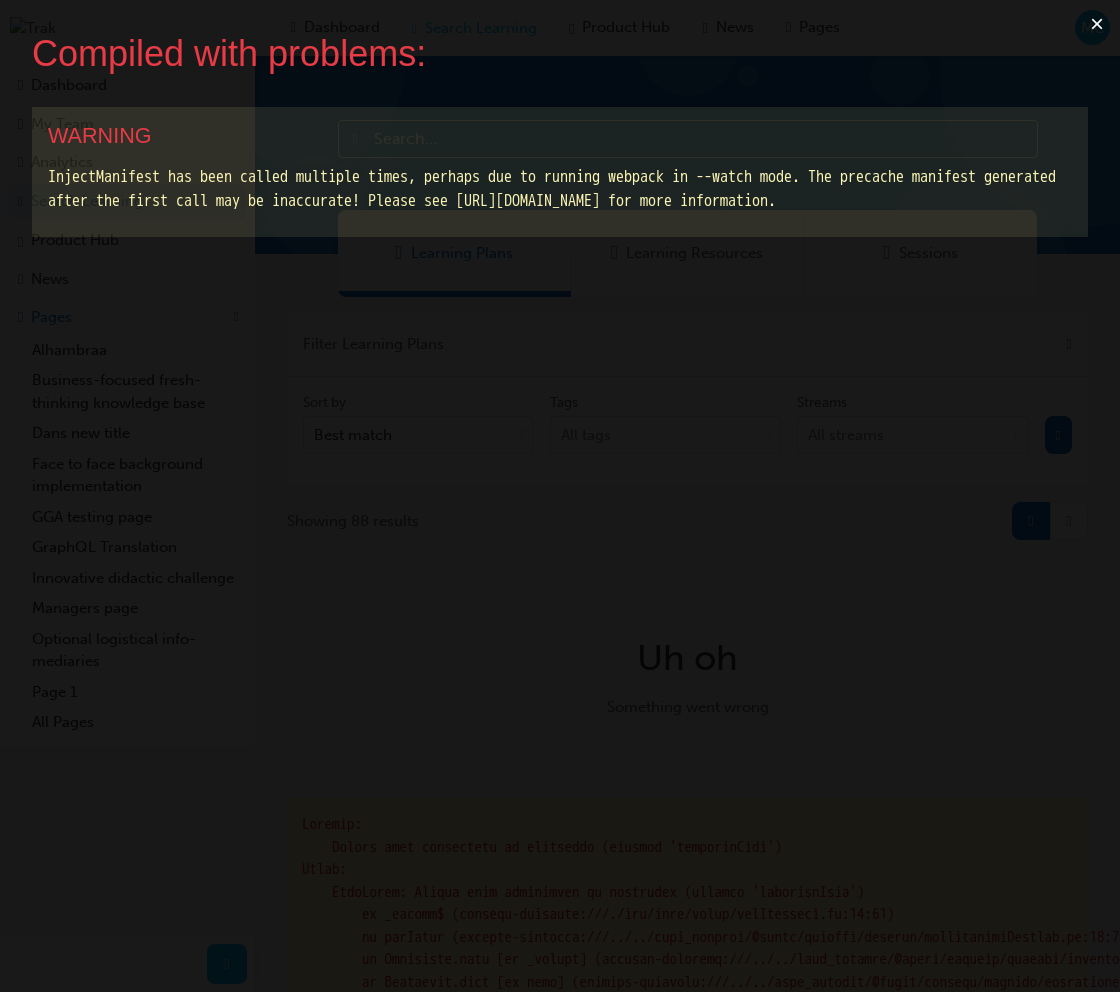 click on "×" at bounding box center (1097, 24) 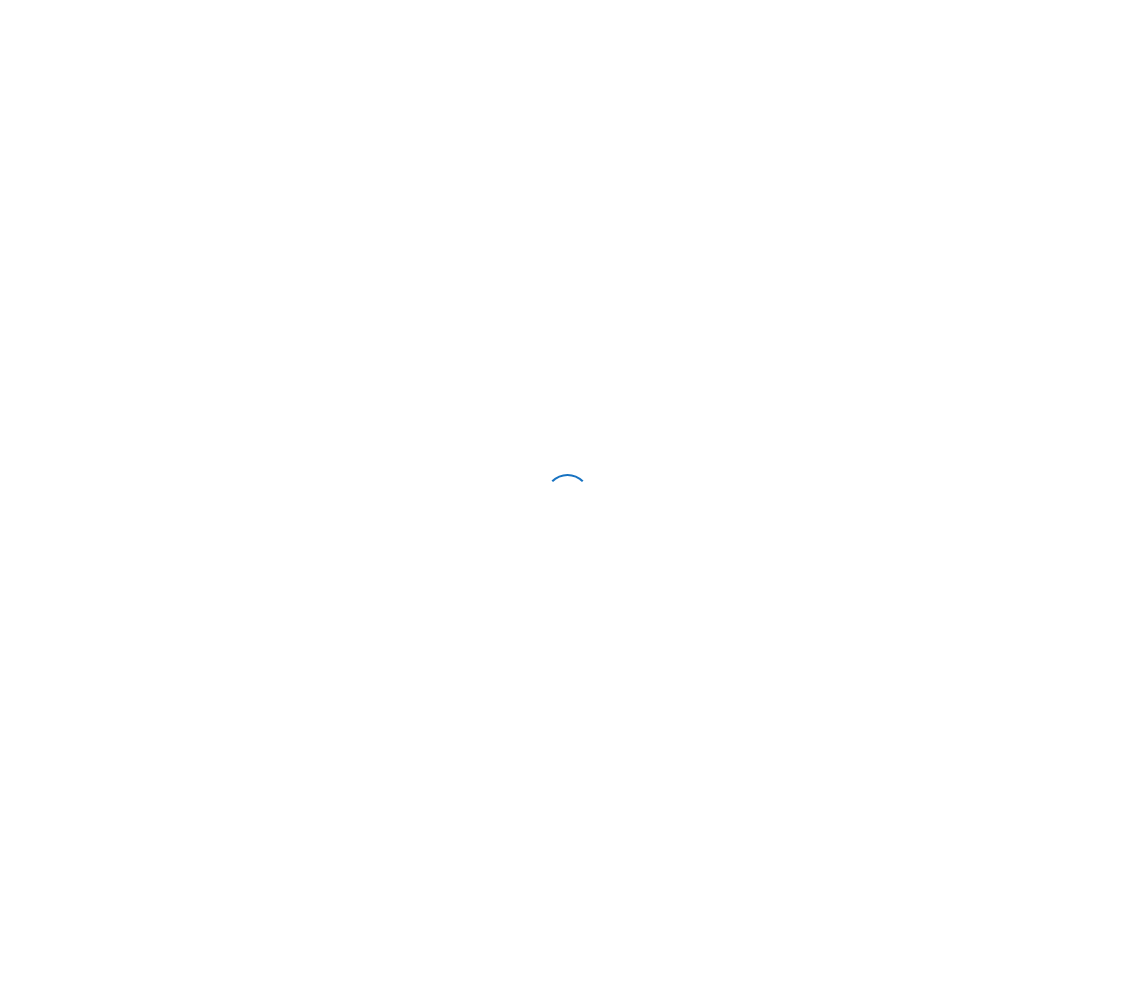 scroll, scrollTop: 0, scrollLeft: 0, axis: both 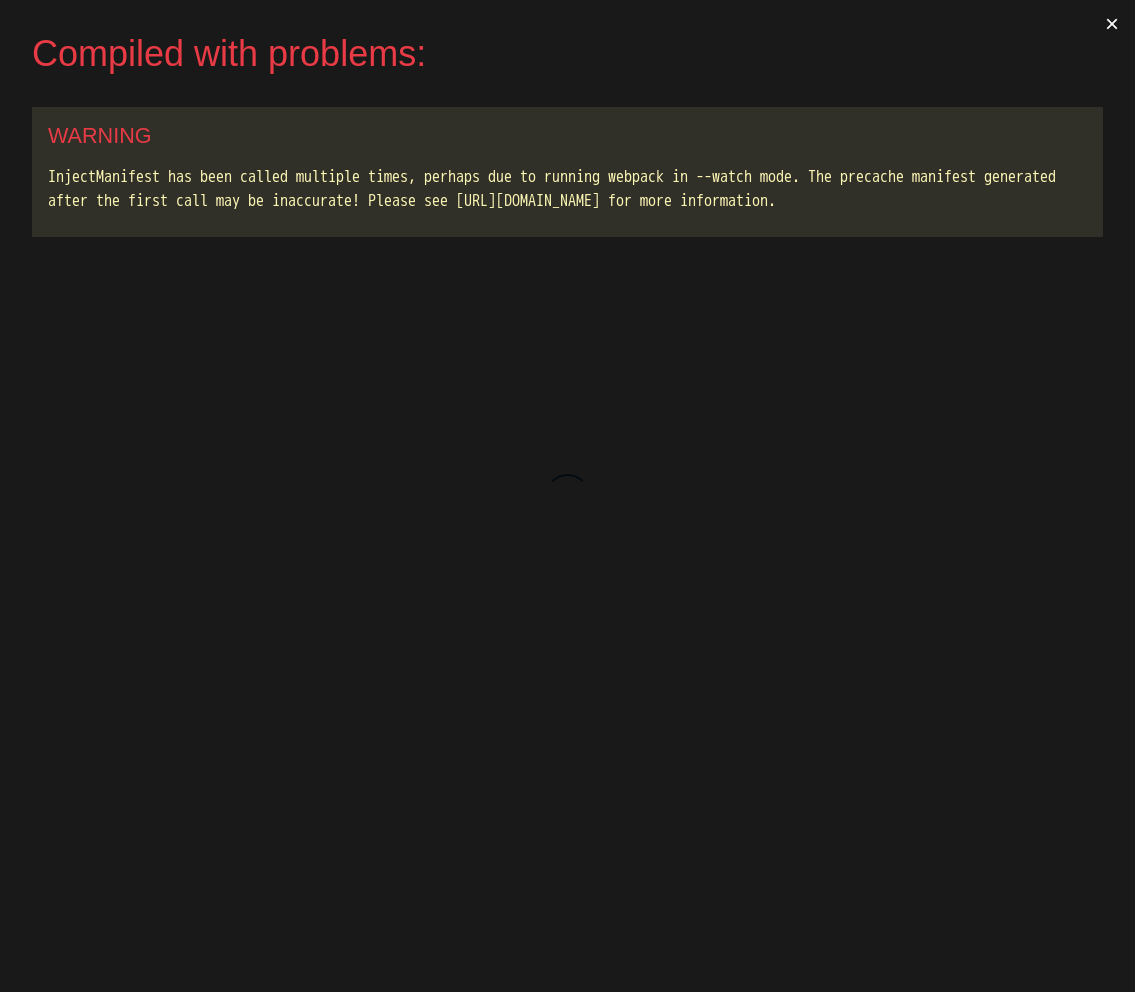 click on "×" at bounding box center [1112, 24] 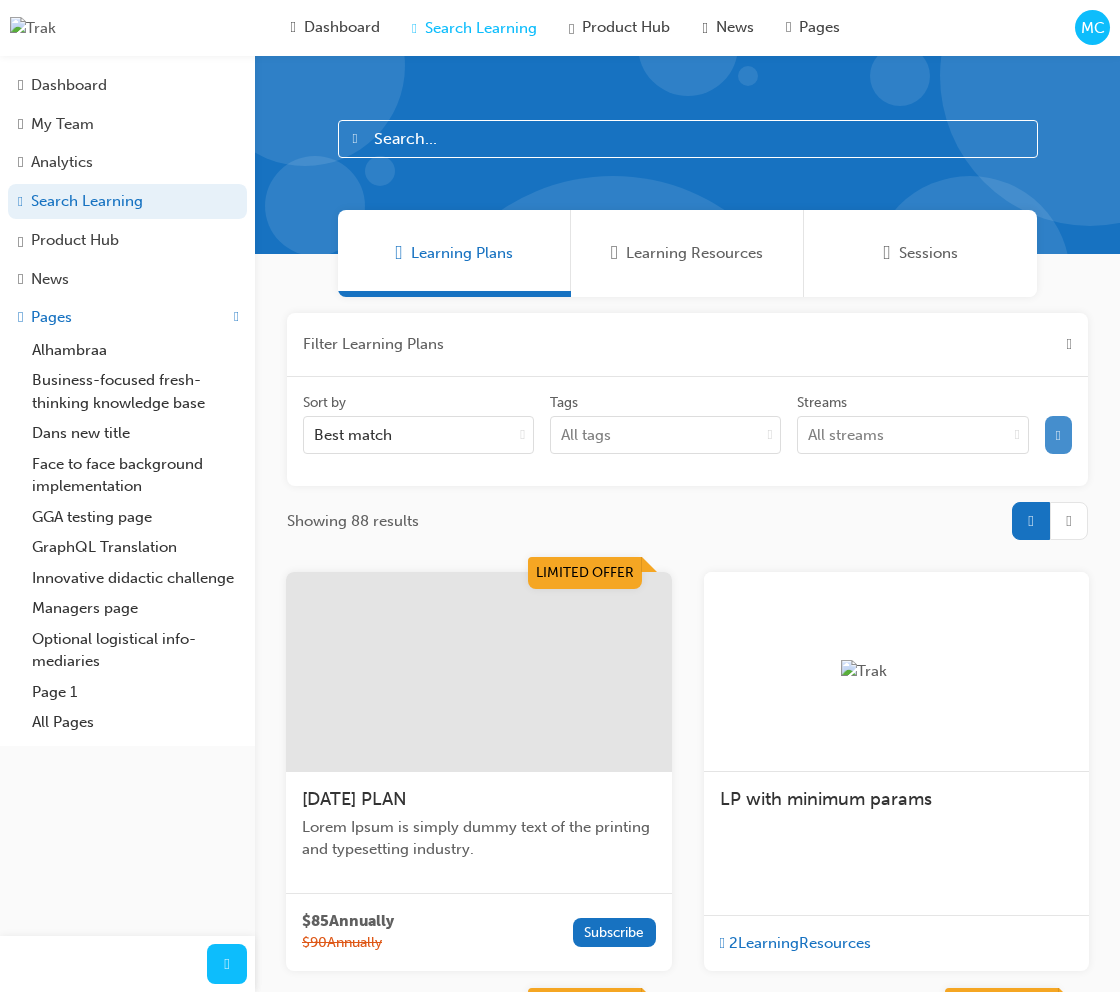 click at bounding box center (1058, 435) 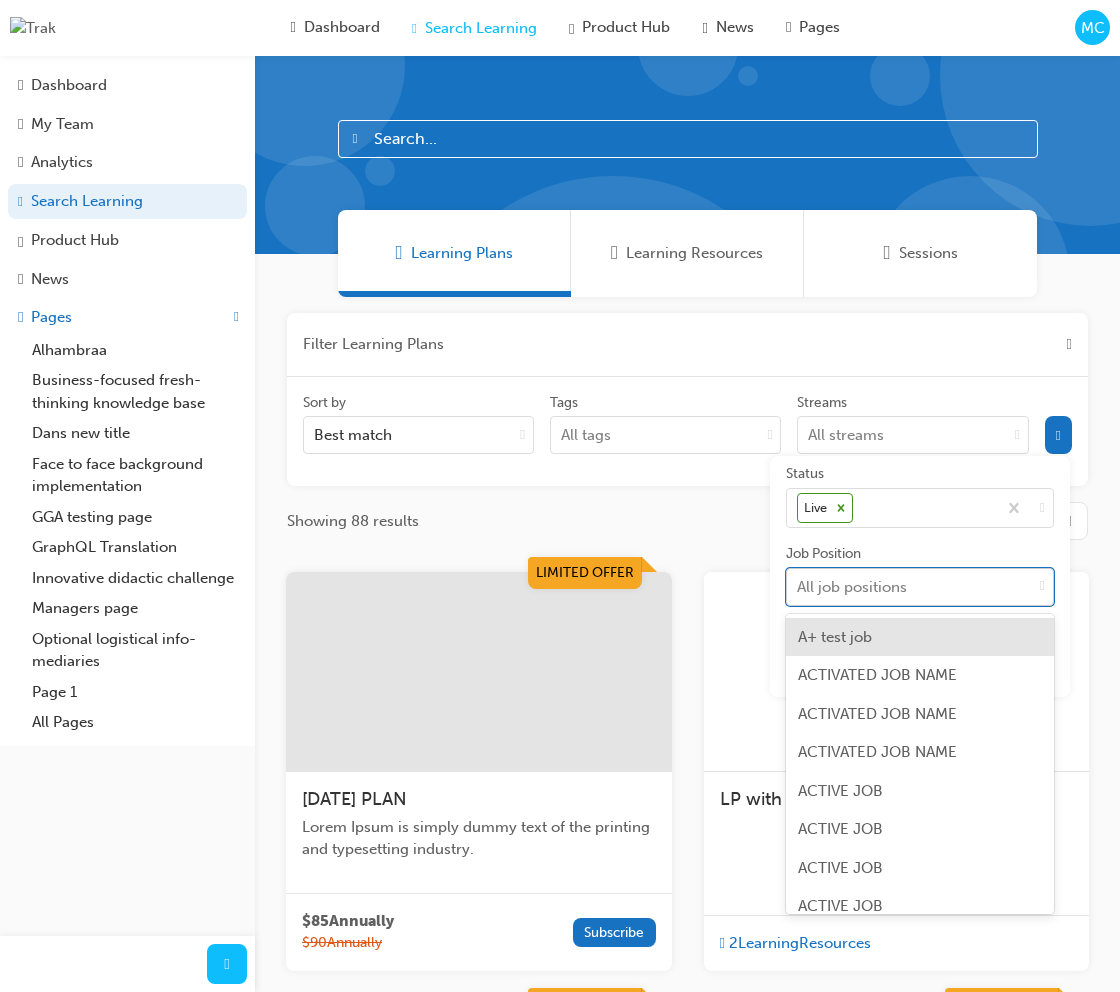 click on "All job positions" at bounding box center [909, 586] 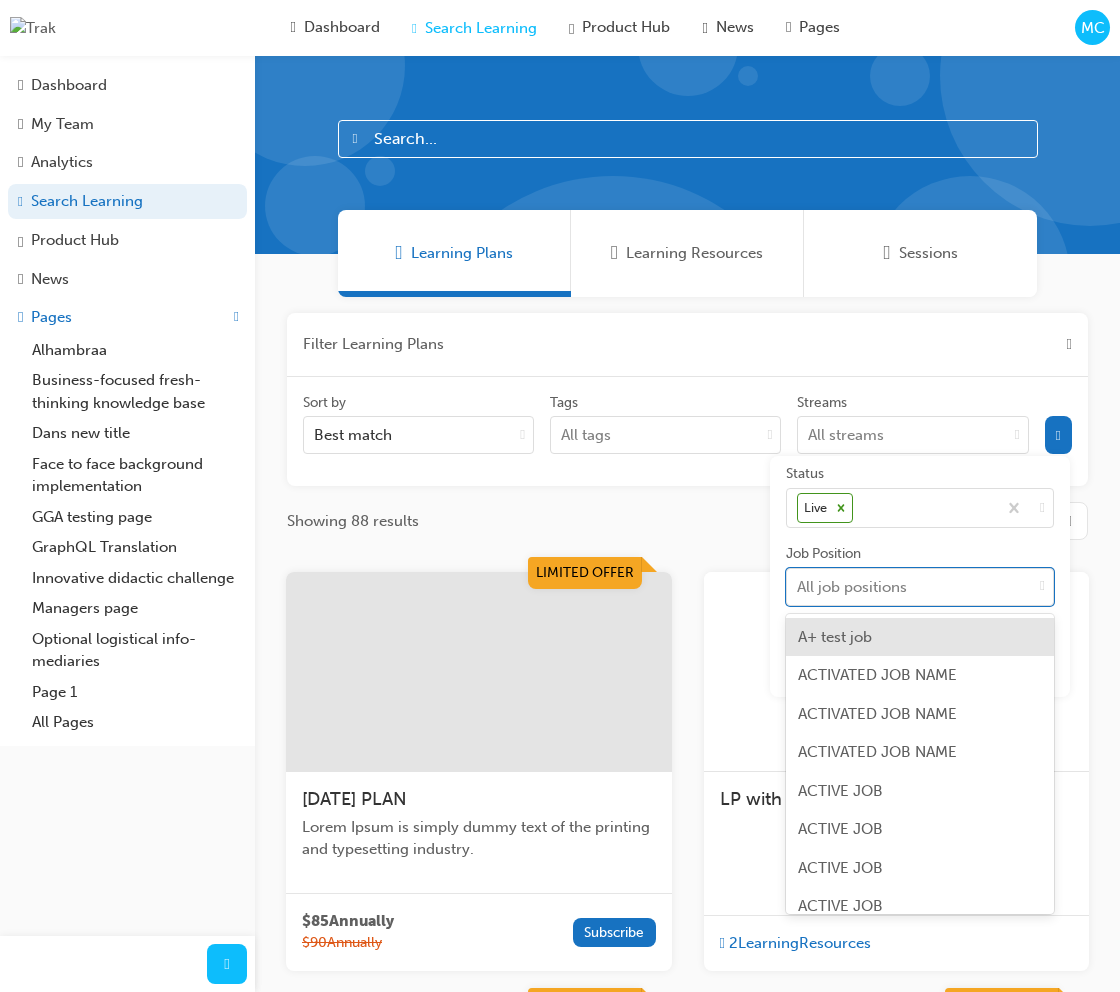 click on "A+ test job" at bounding box center [920, 637] 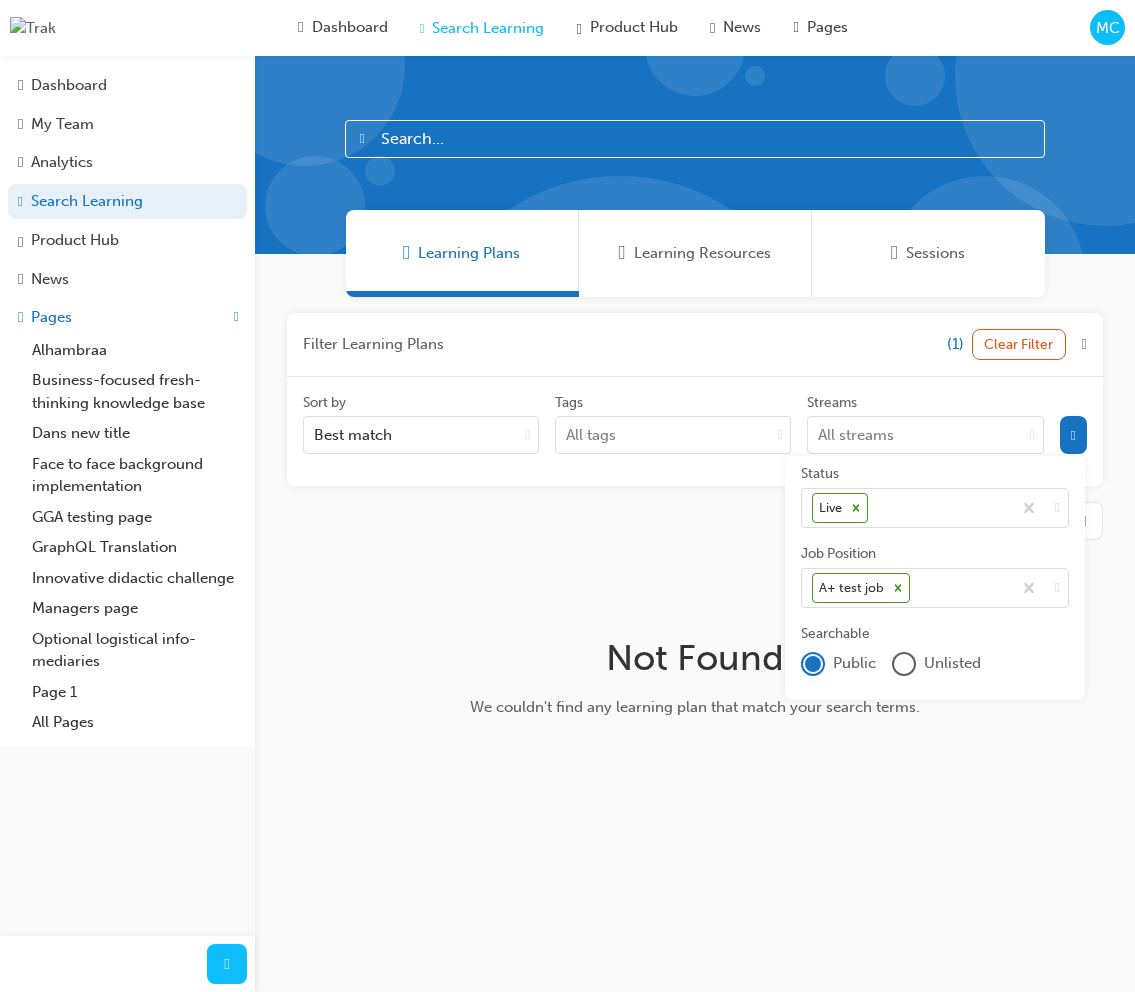 click on "Tags" at bounding box center (673, 405) 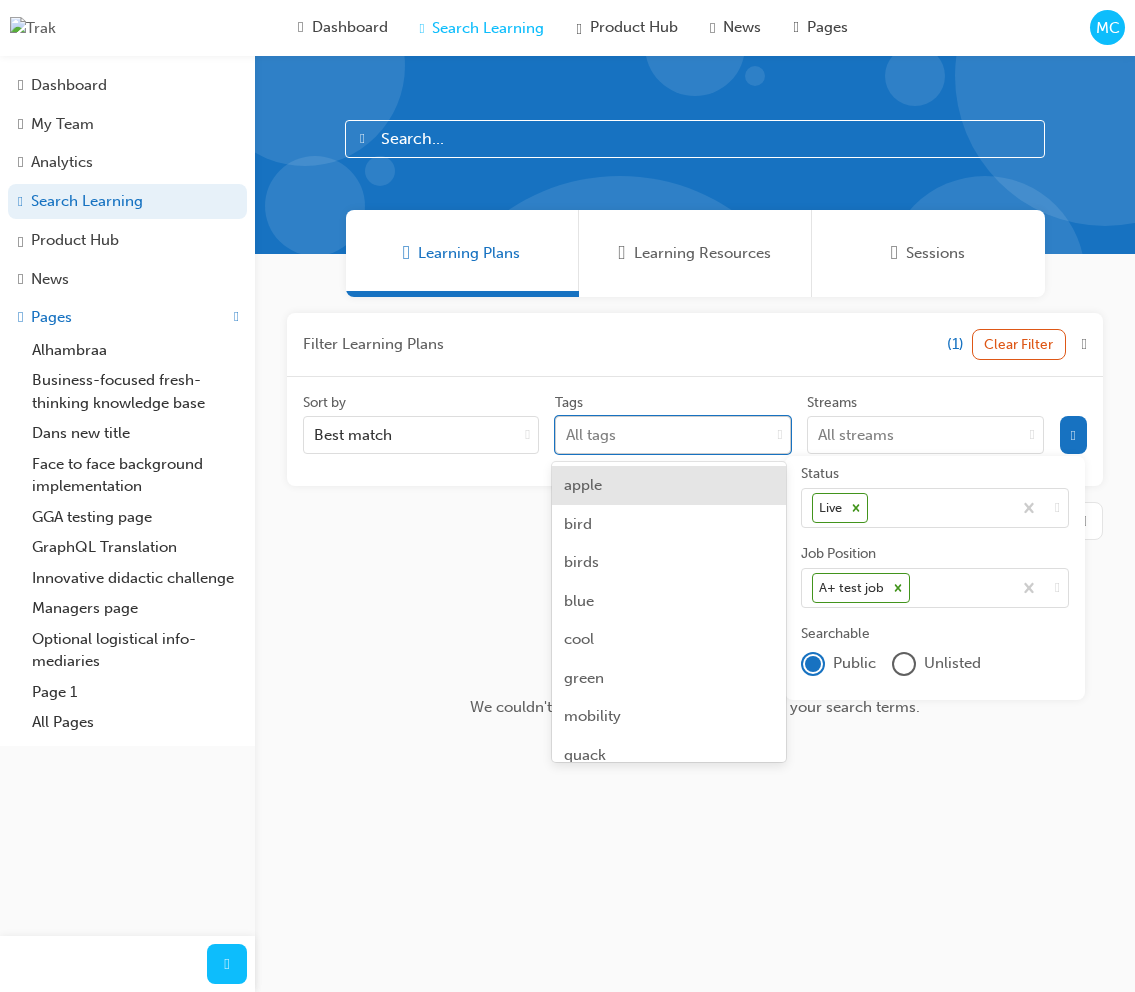 click on "All tags" at bounding box center (591, 435) 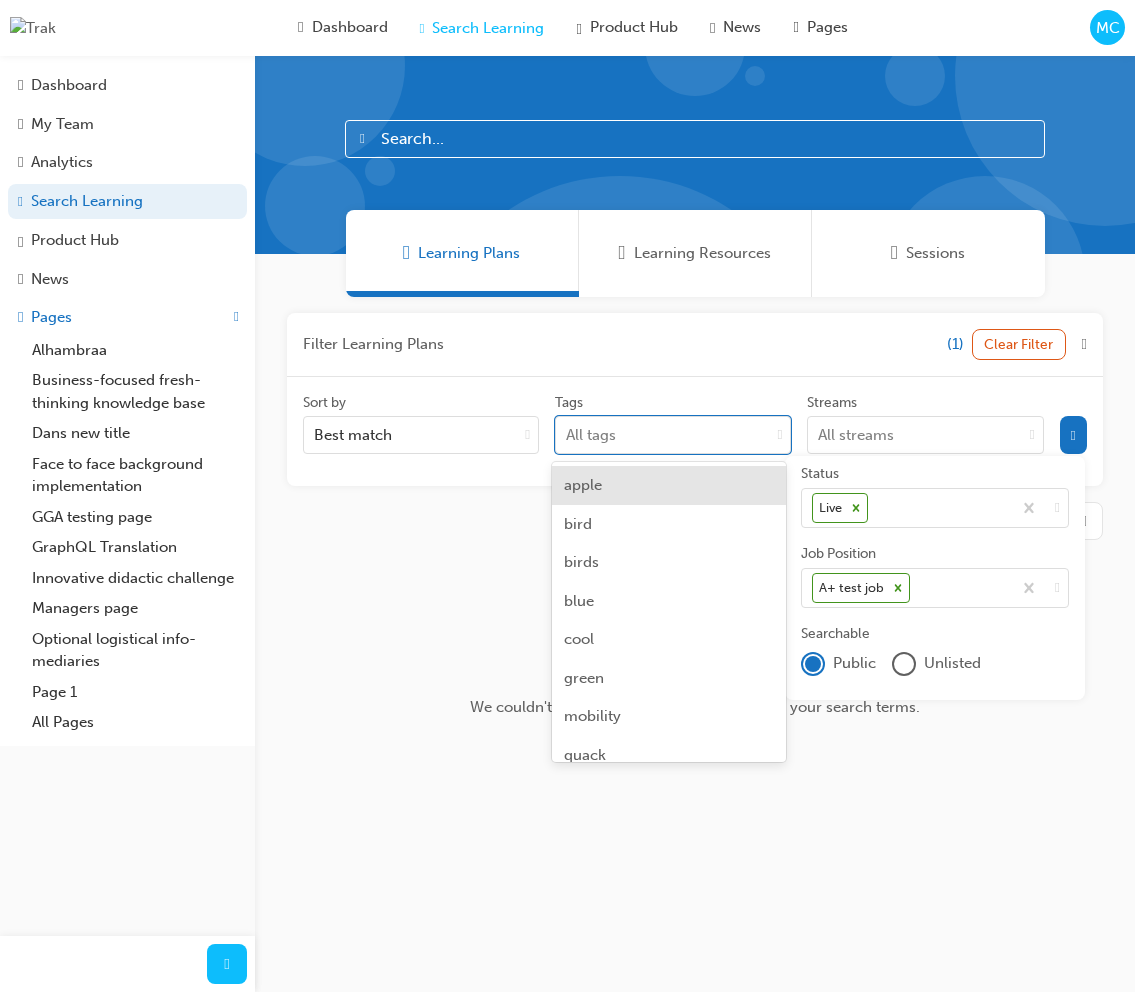 click on "apple" at bounding box center [668, 485] 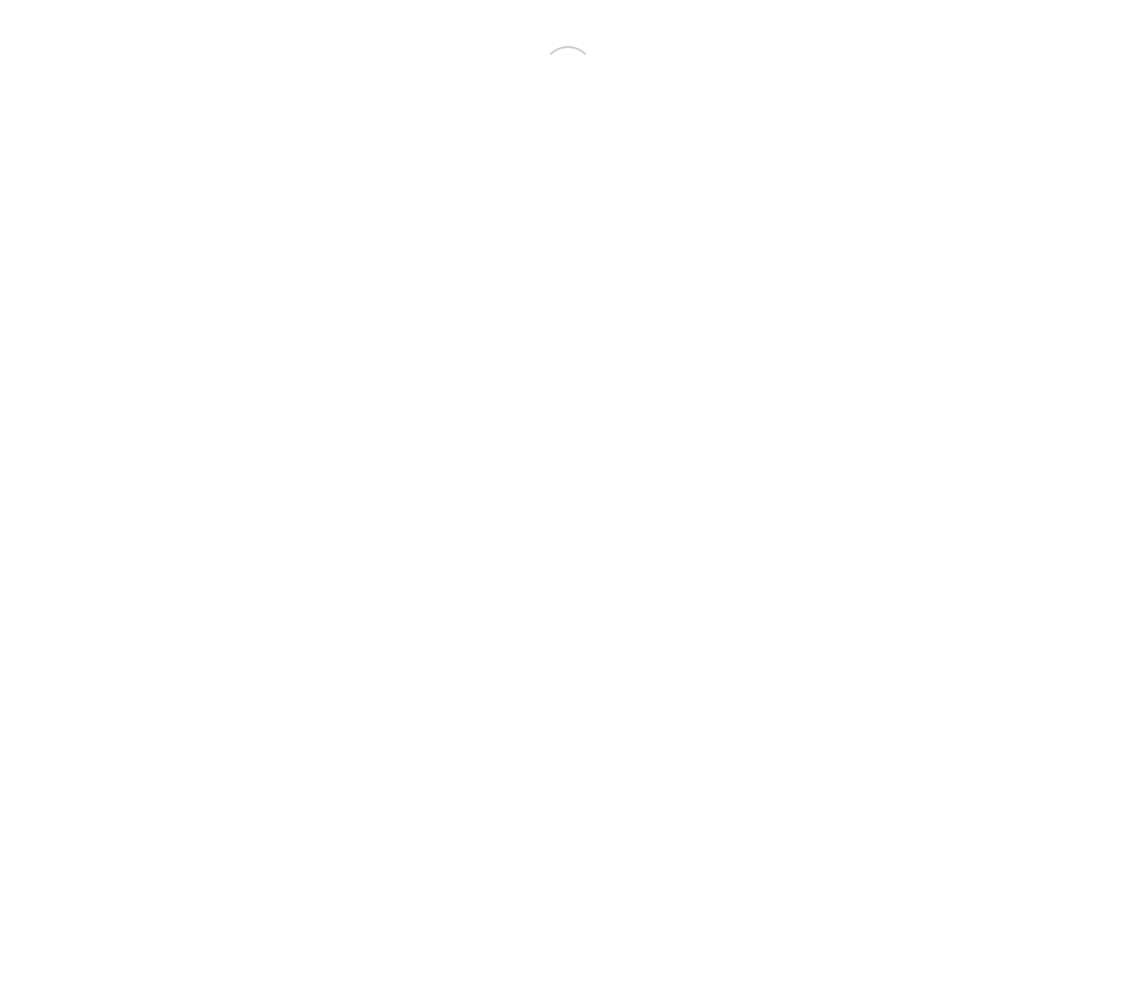 scroll, scrollTop: 0, scrollLeft: 0, axis: both 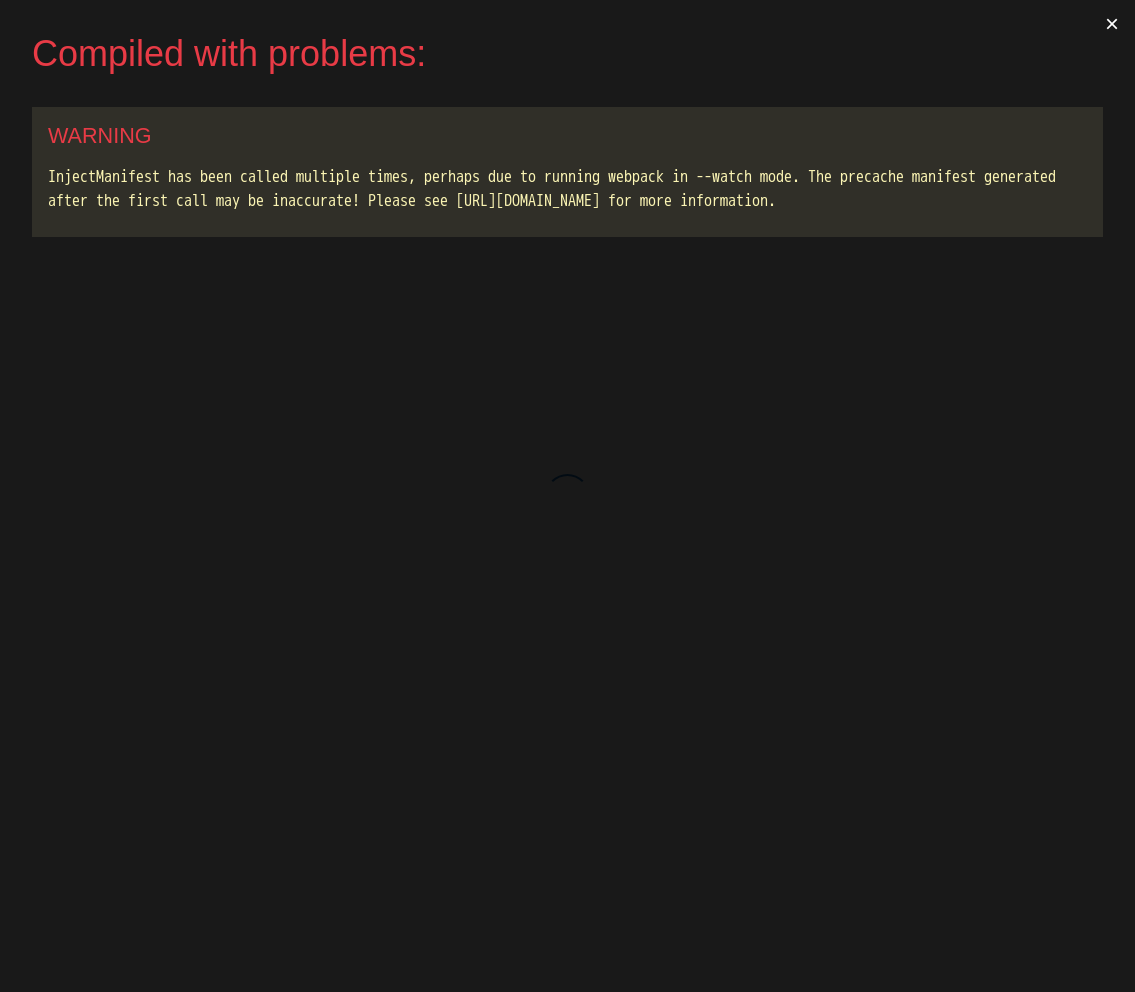 click on "×" at bounding box center (1112, 24) 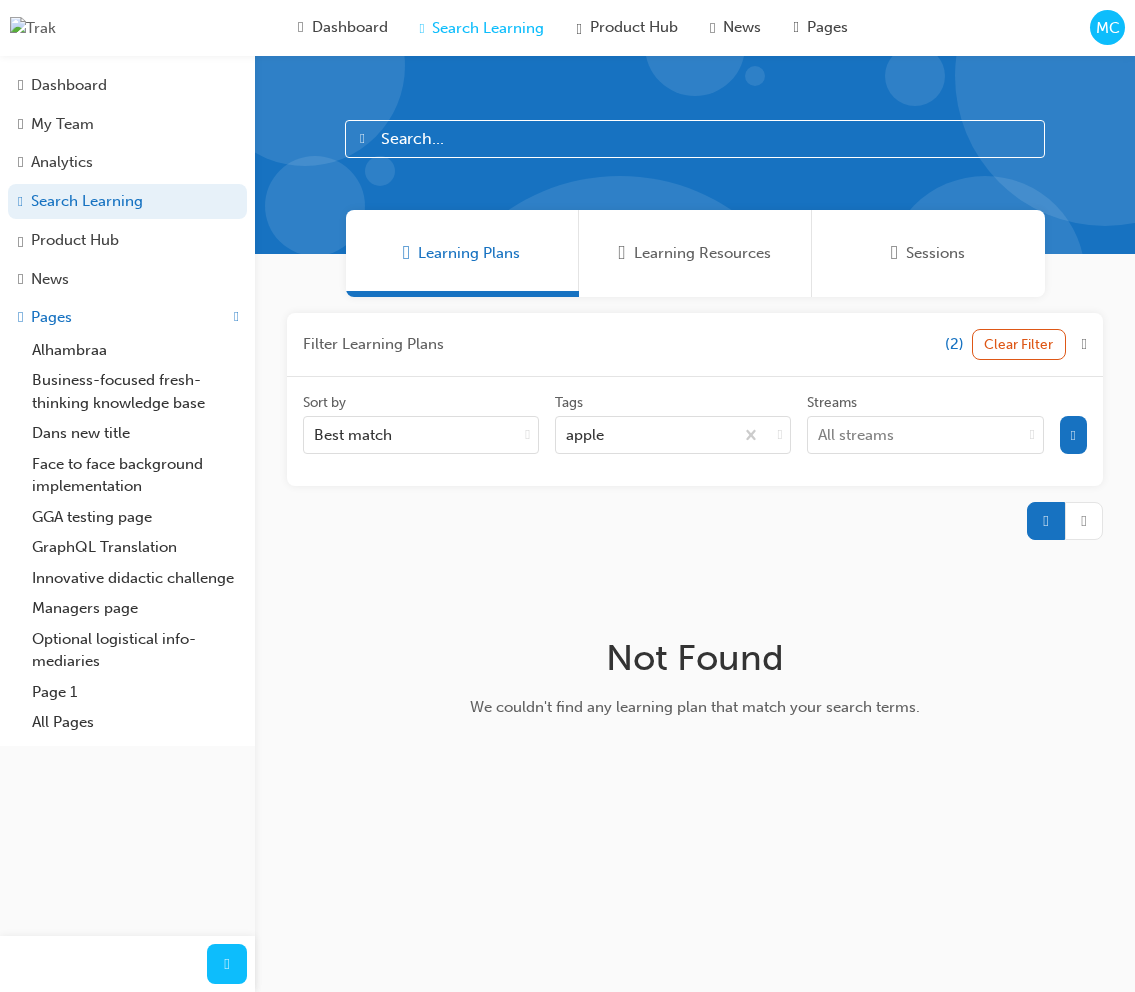 click at bounding box center [1073, 435] 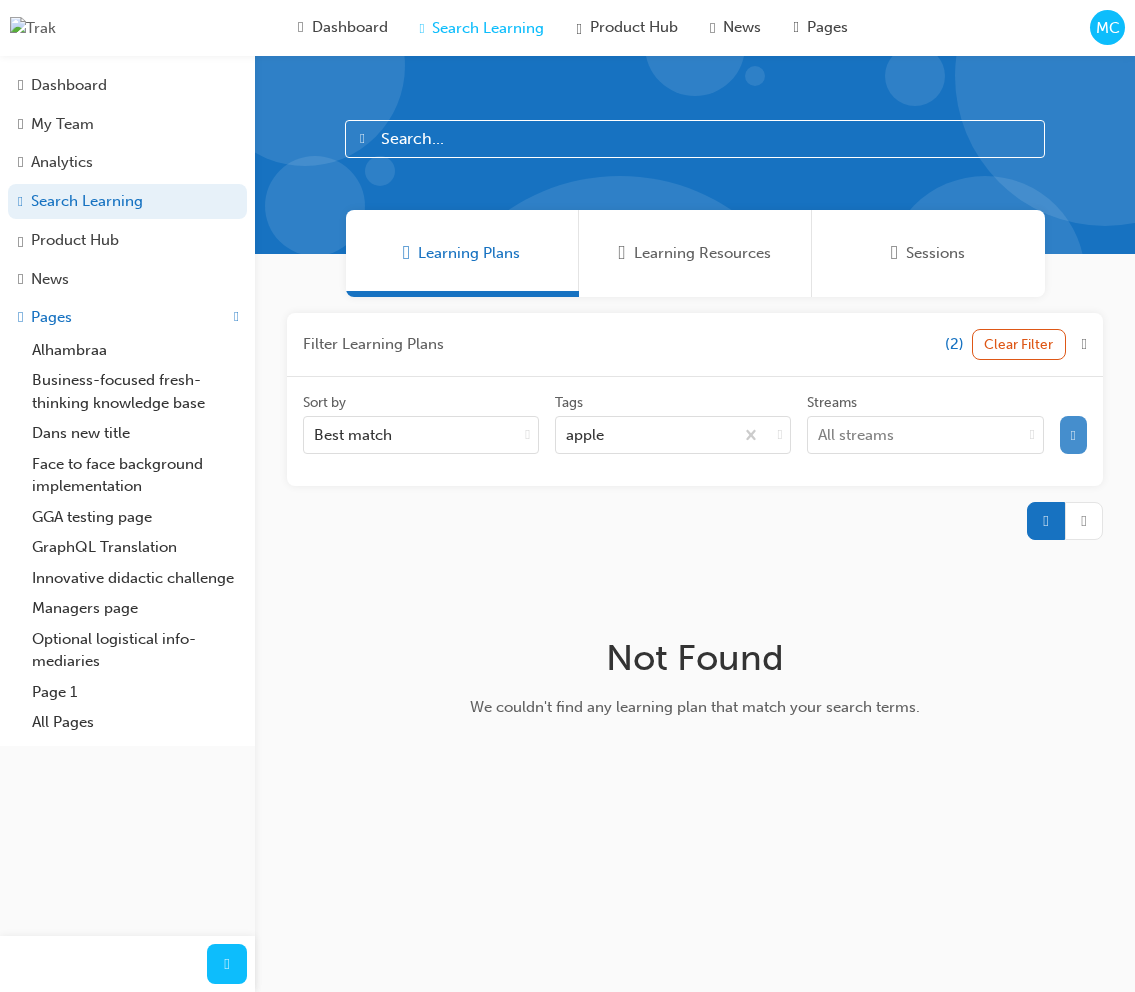 click at bounding box center (1073, 435) 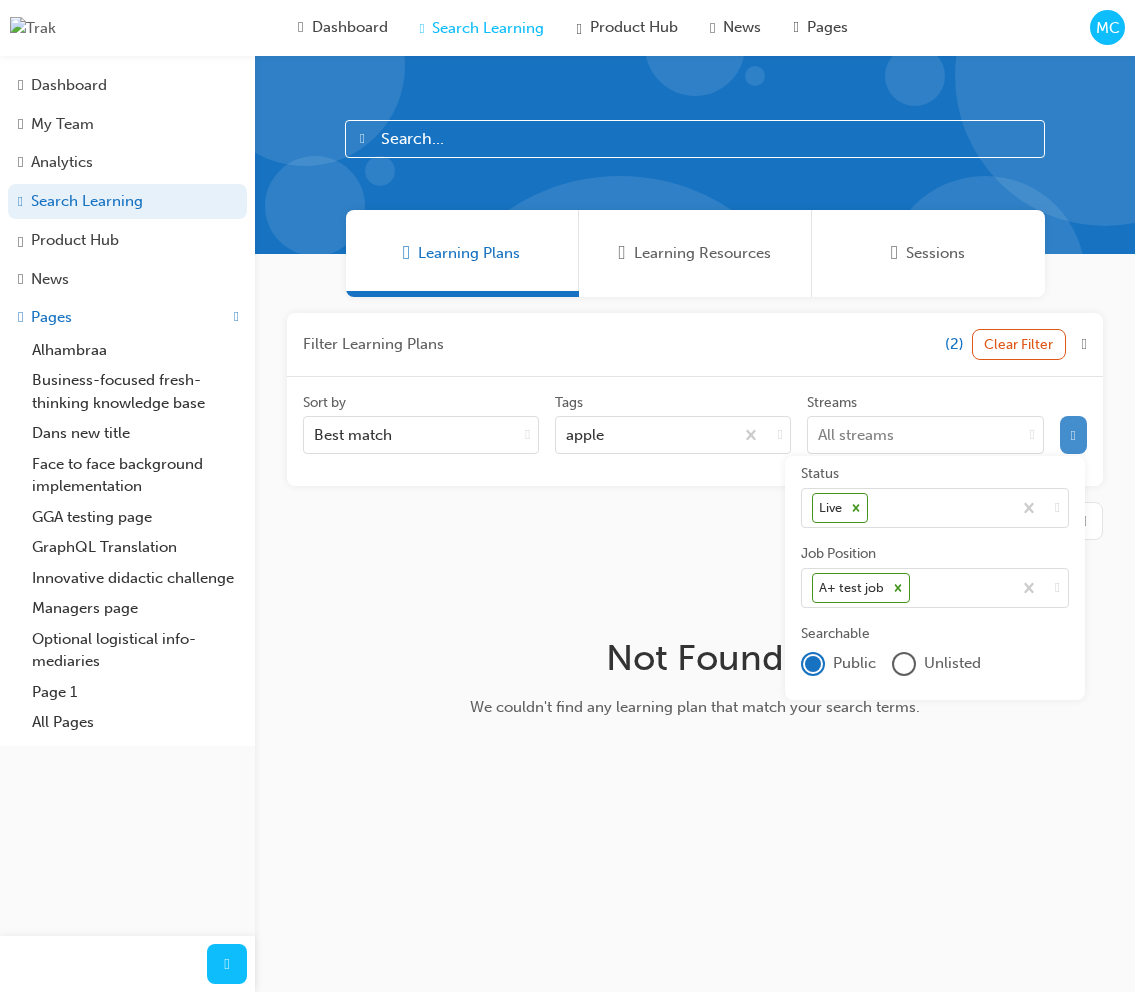 click at bounding box center (1073, 435) 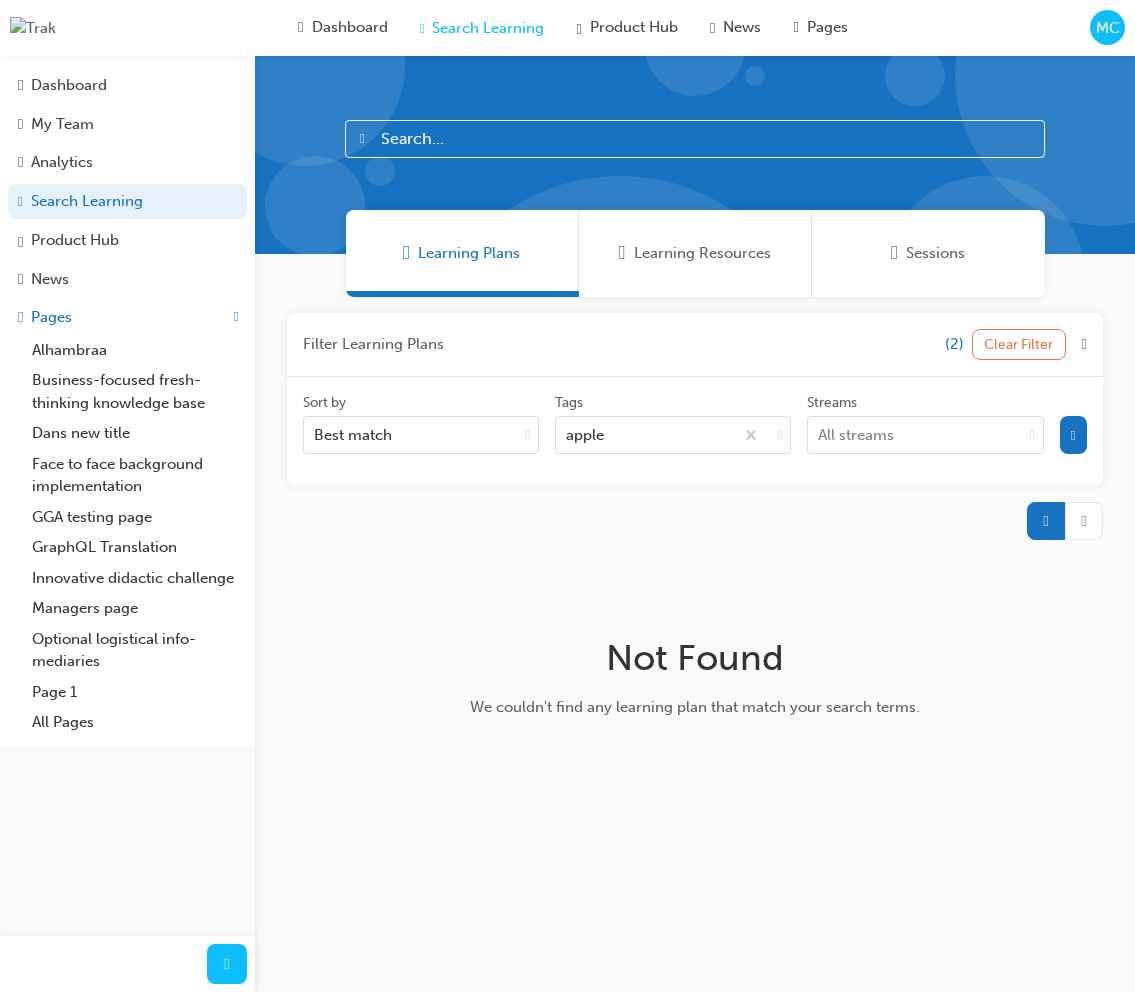 click on "Clear Filter" at bounding box center [1019, 344] 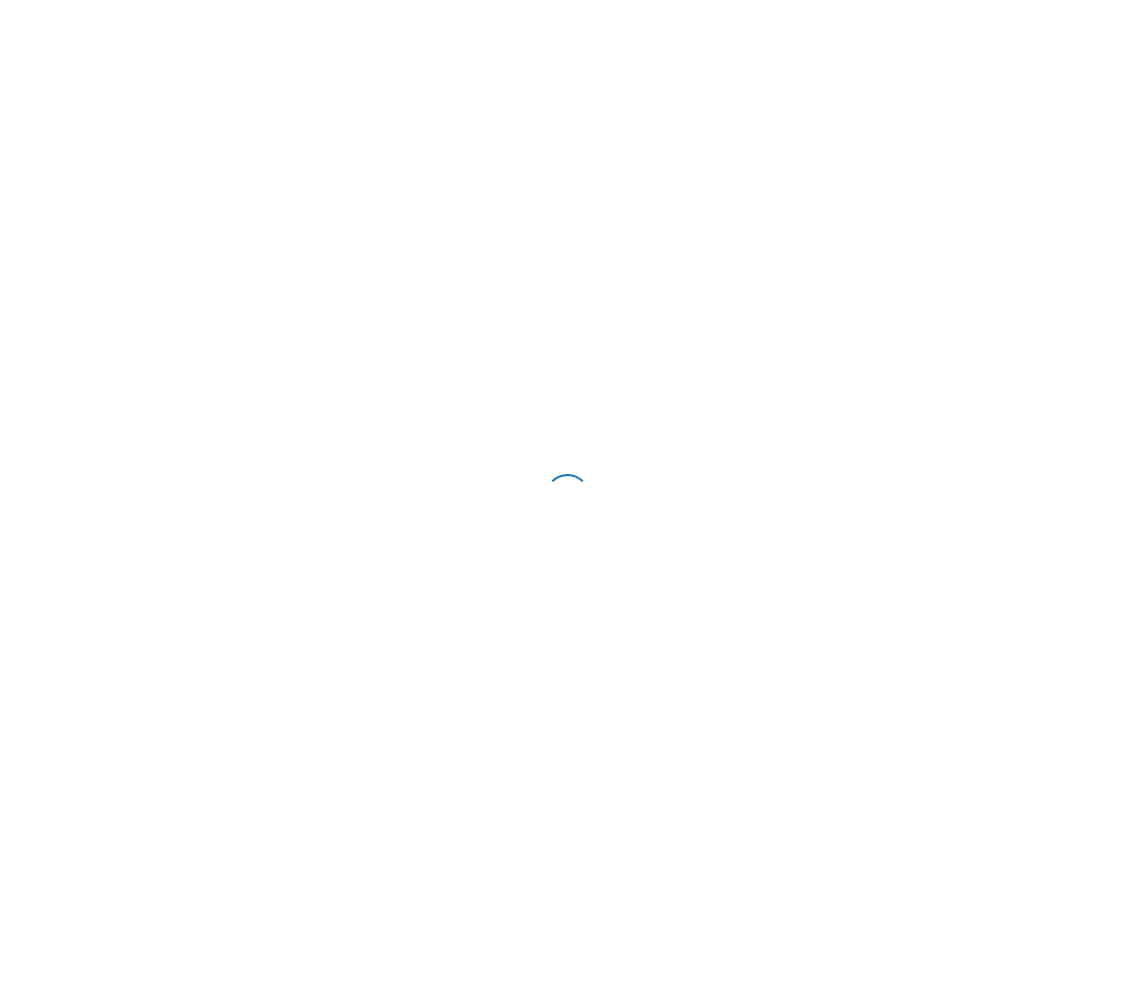 scroll, scrollTop: 0, scrollLeft: 0, axis: both 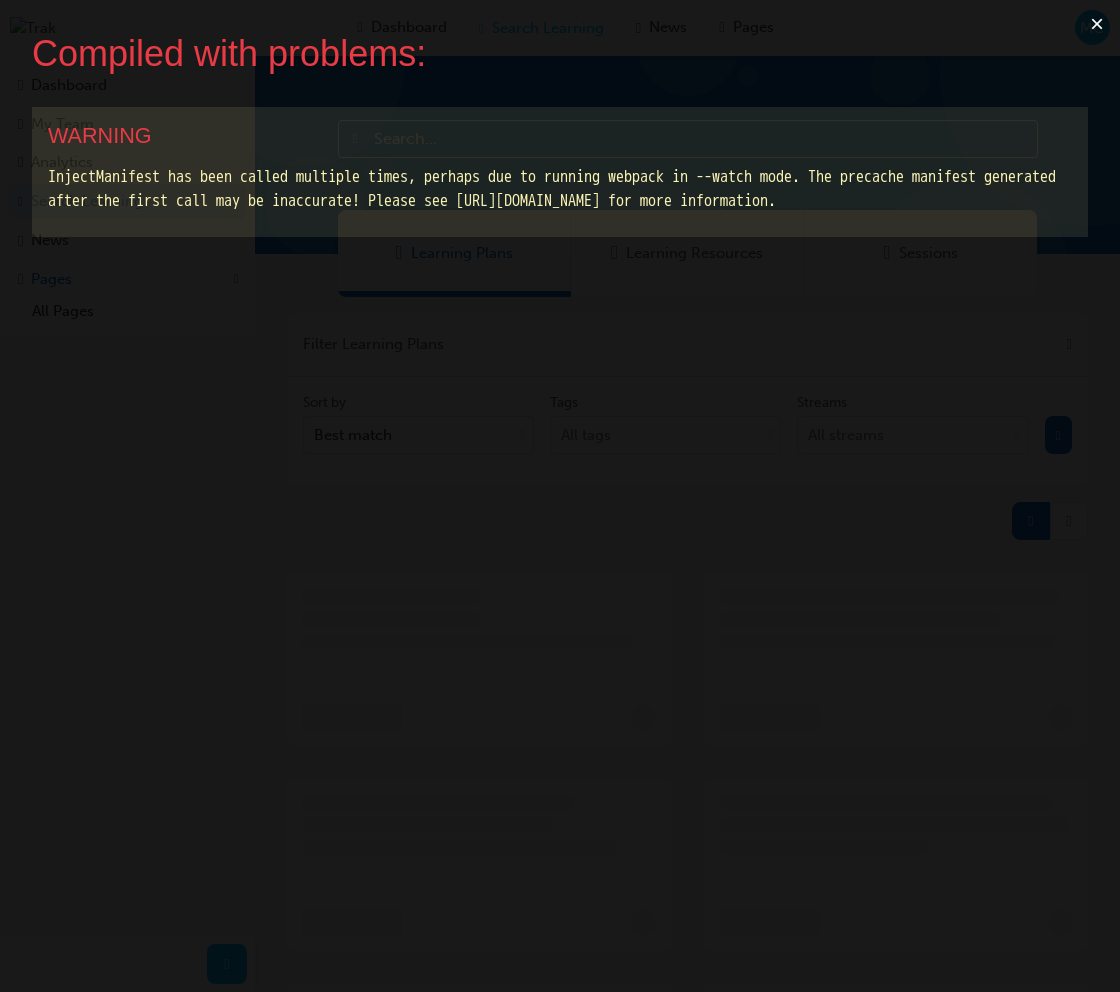 click on "×" at bounding box center (1097, 24) 